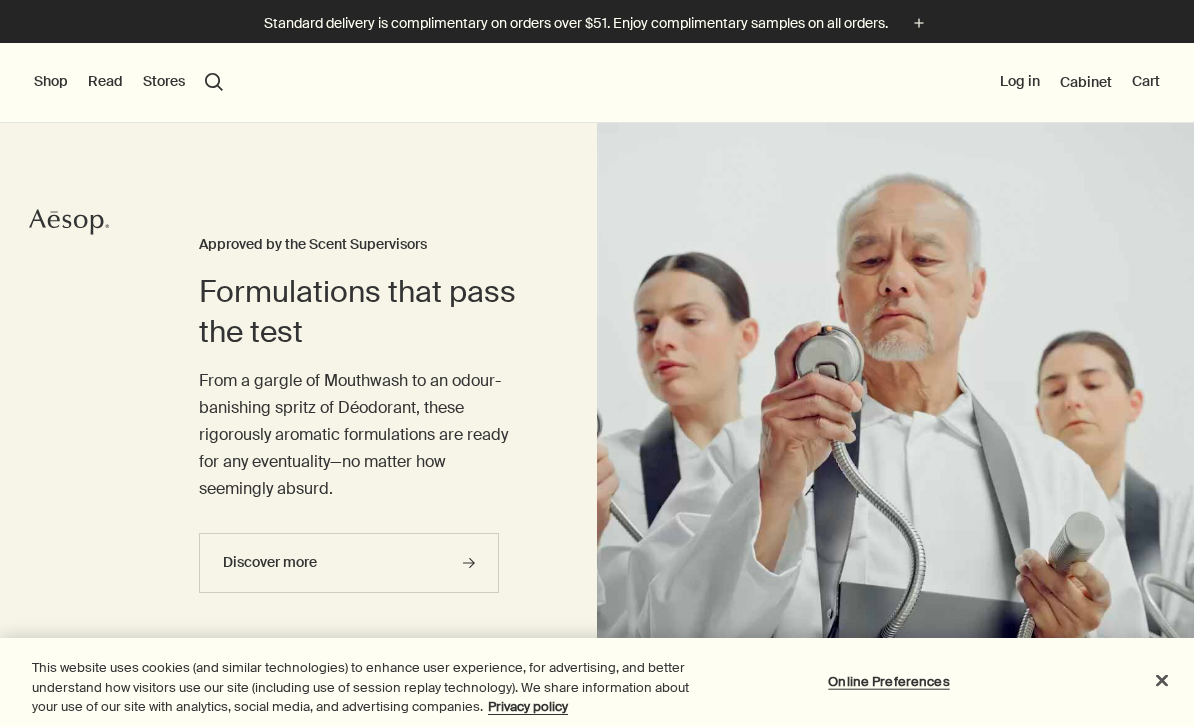 scroll, scrollTop: 0, scrollLeft: 0, axis: both 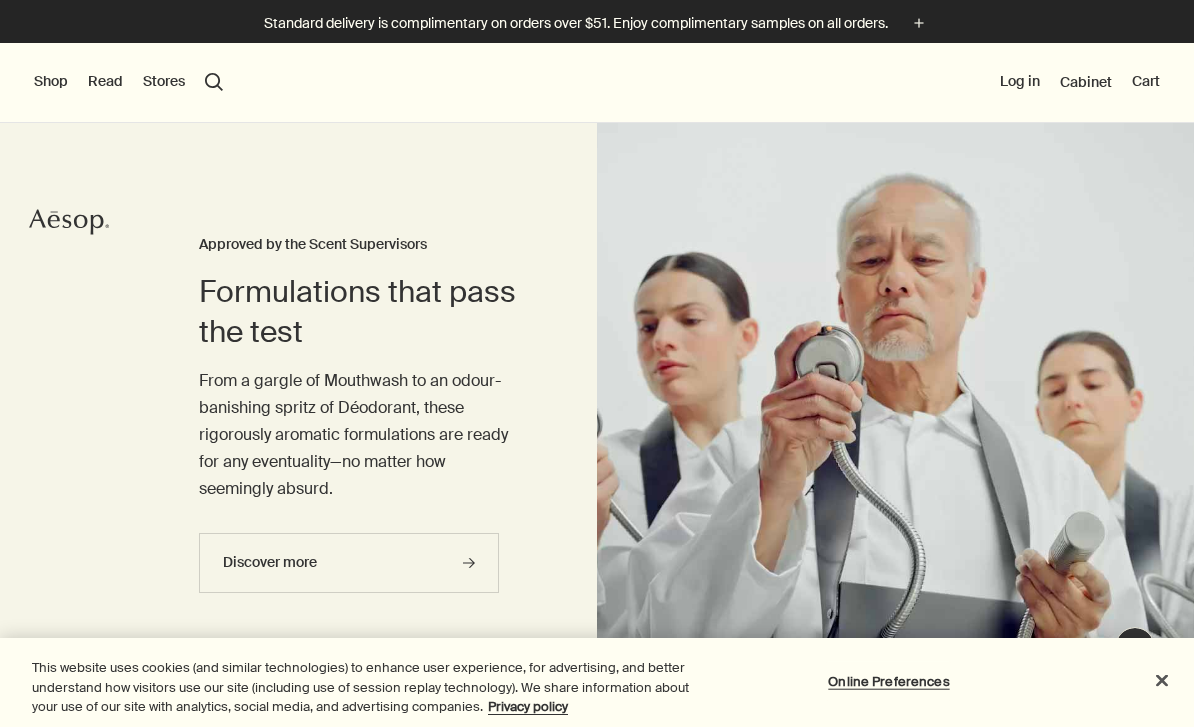 click on "Shop" at bounding box center (51, 82) 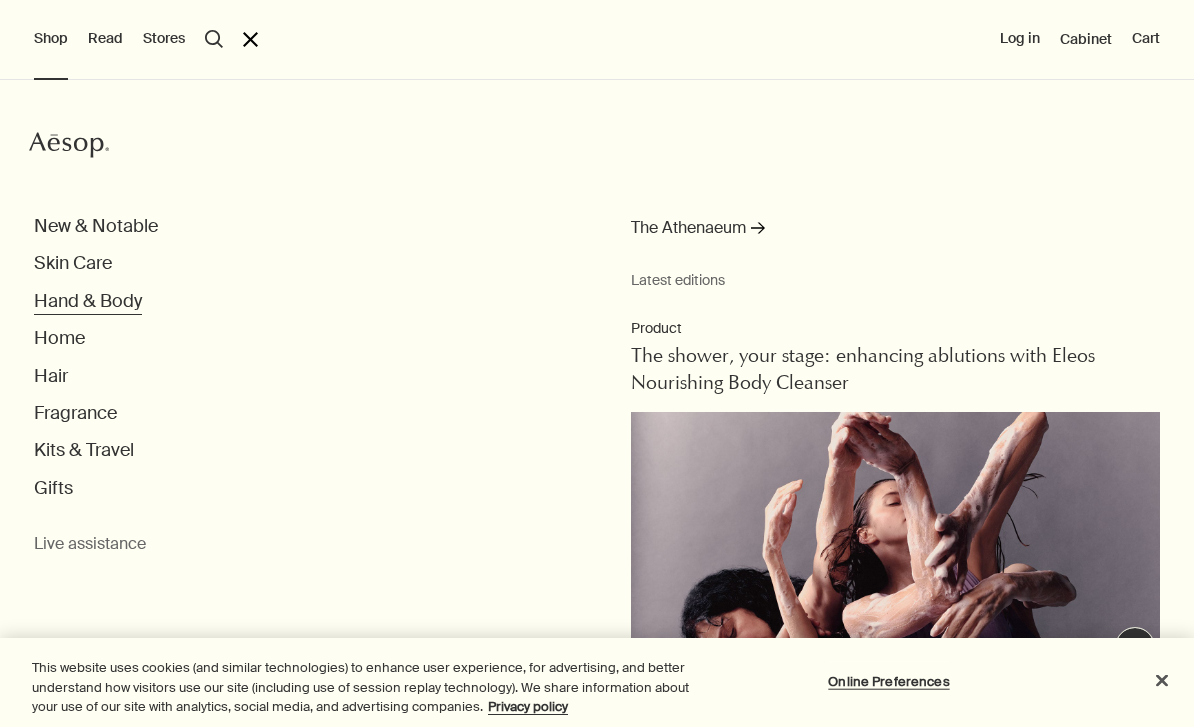 click on "Hand & Body" at bounding box center (88, 301) 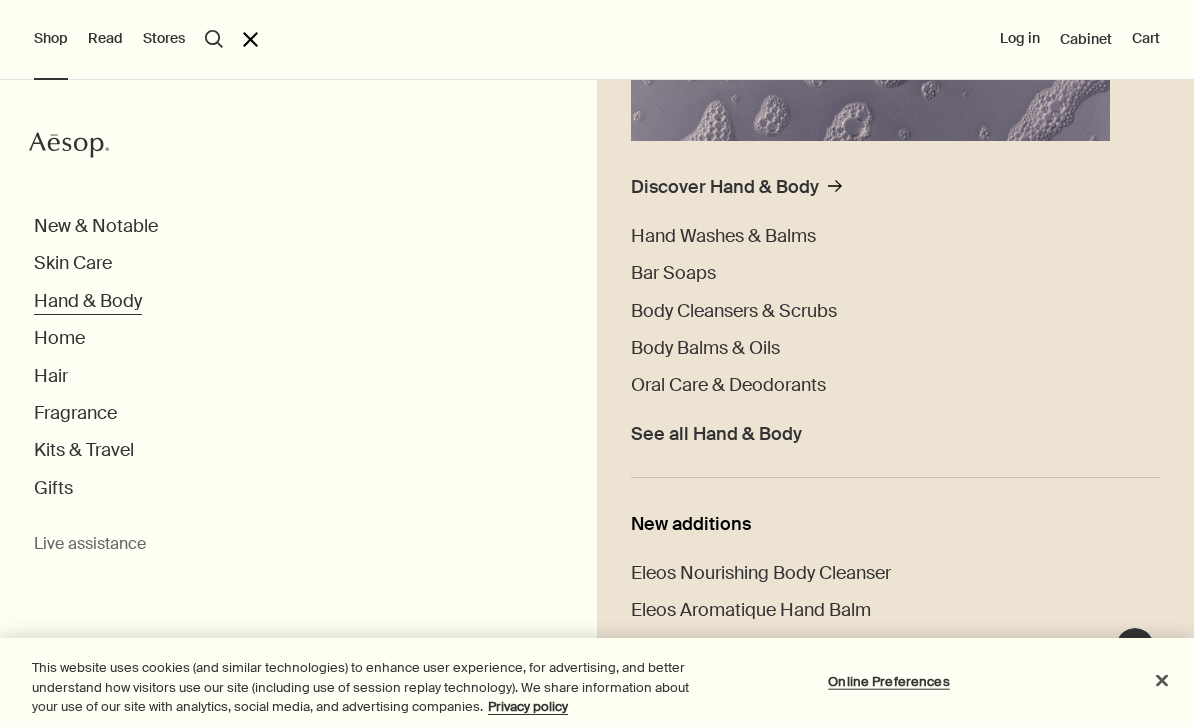 scroll, scrollTop: 441, scrollLeft: 0, axis: vertical 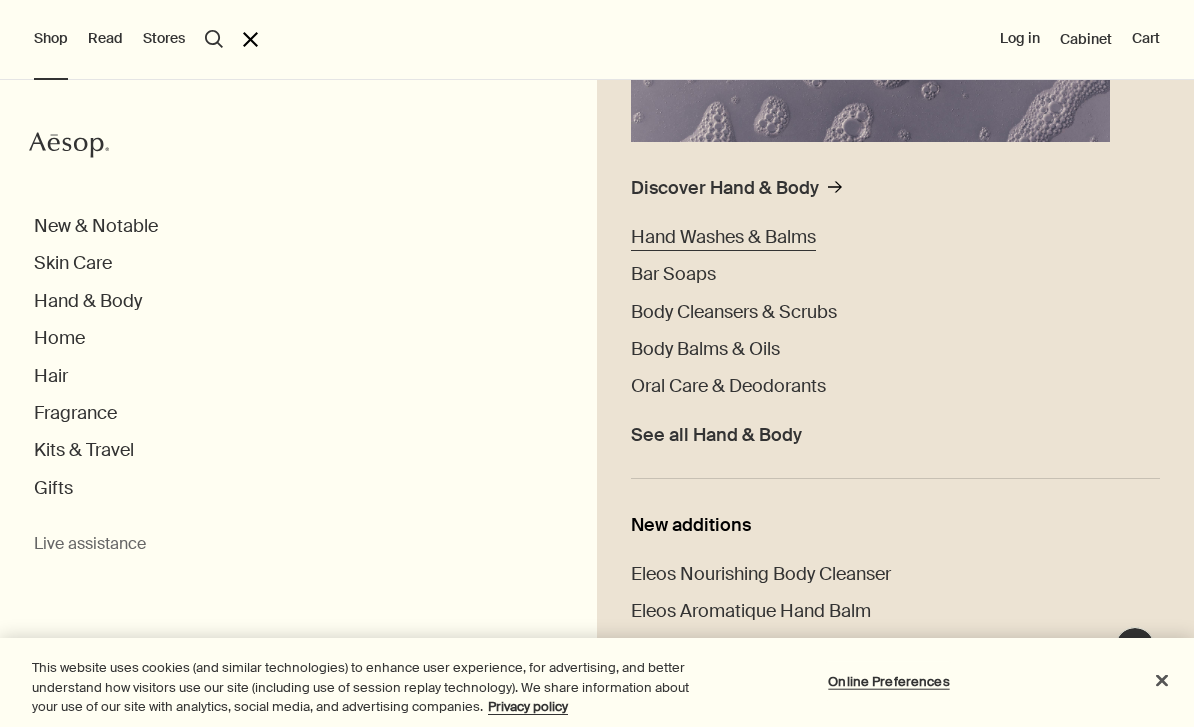 click on "Hand Washes & Balms" at bounding box center [723, 237] 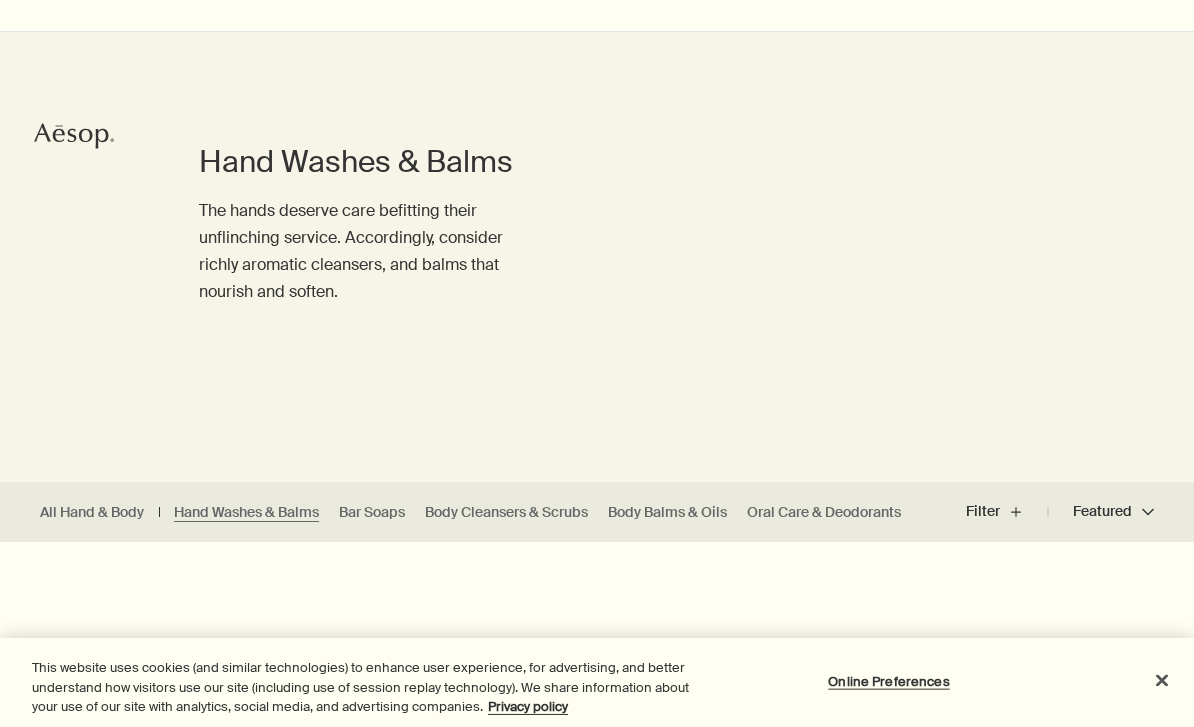 scroll, scrollTop: 0, scrollLeft: 0, axis: both 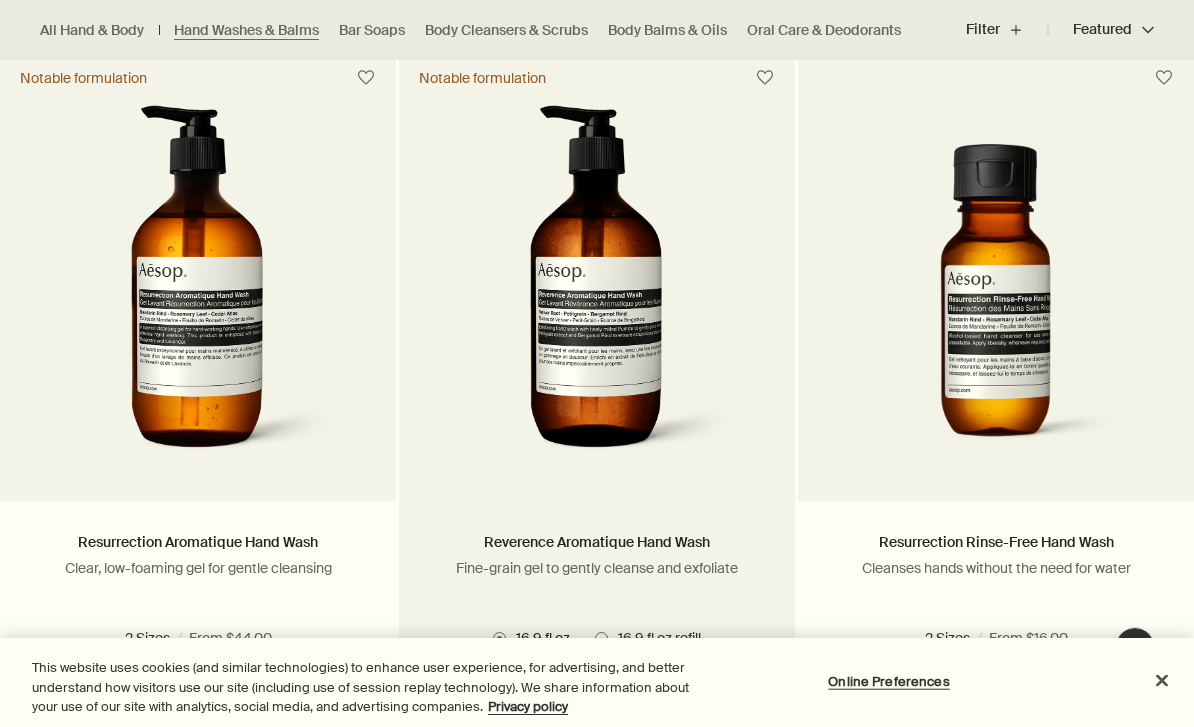 click at bounding box center (601, 638) 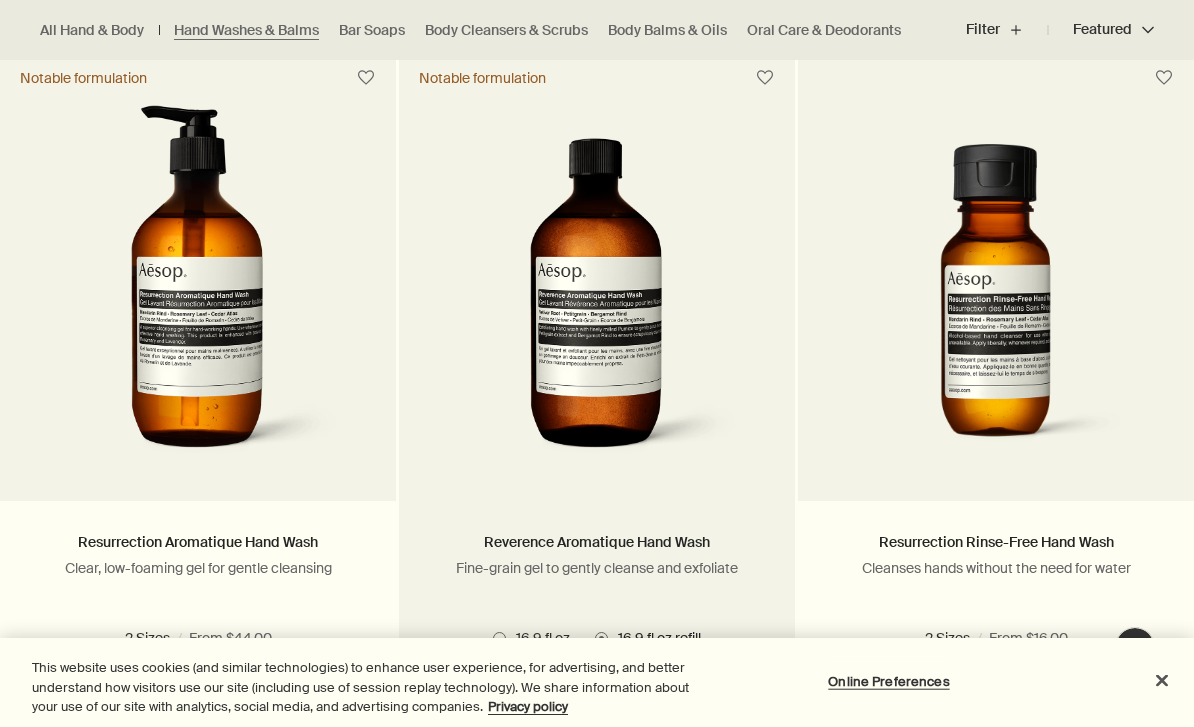 click on "16.9 fl oz" at bounding box center (531, 638) 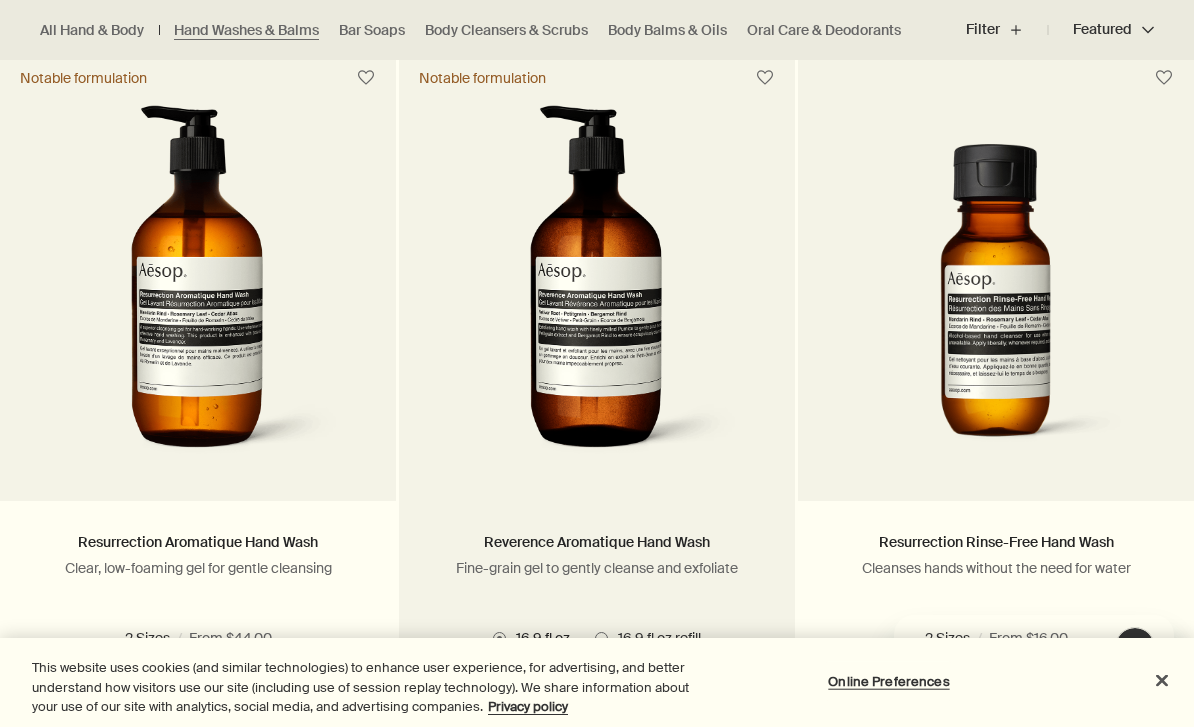 scroll, scrollTop: 0, scrollLeft: 0, axis: both 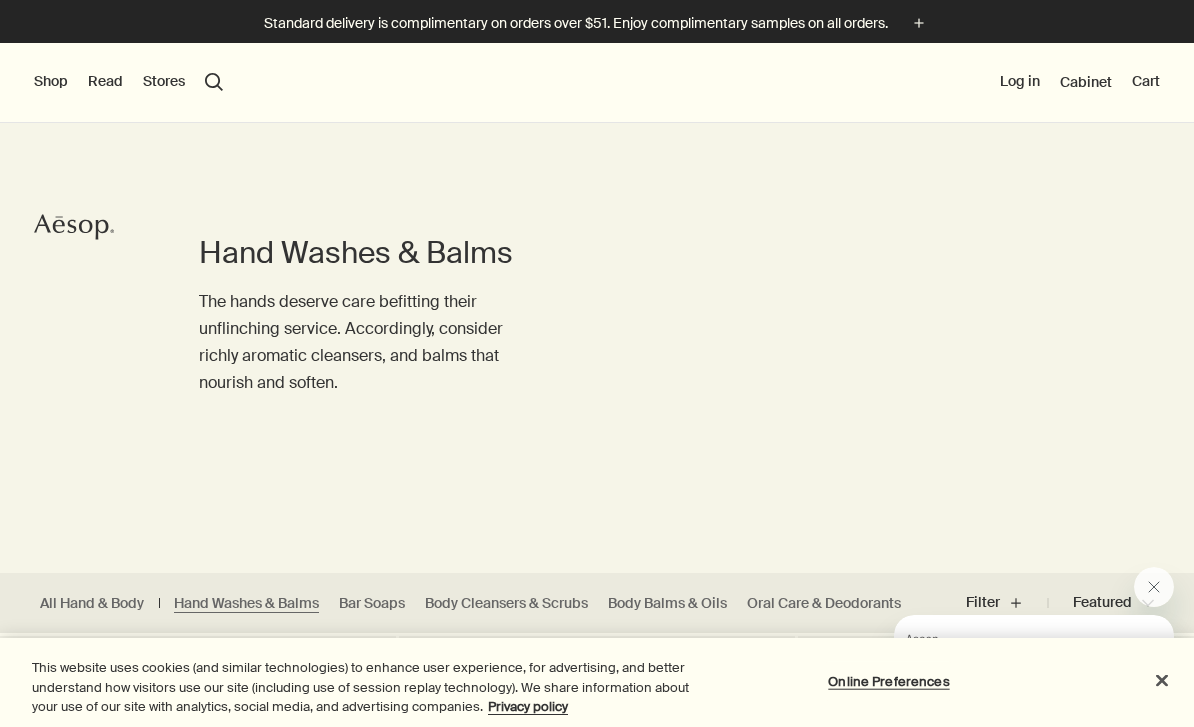 click on "Shop" at bounding box center (51, 82) 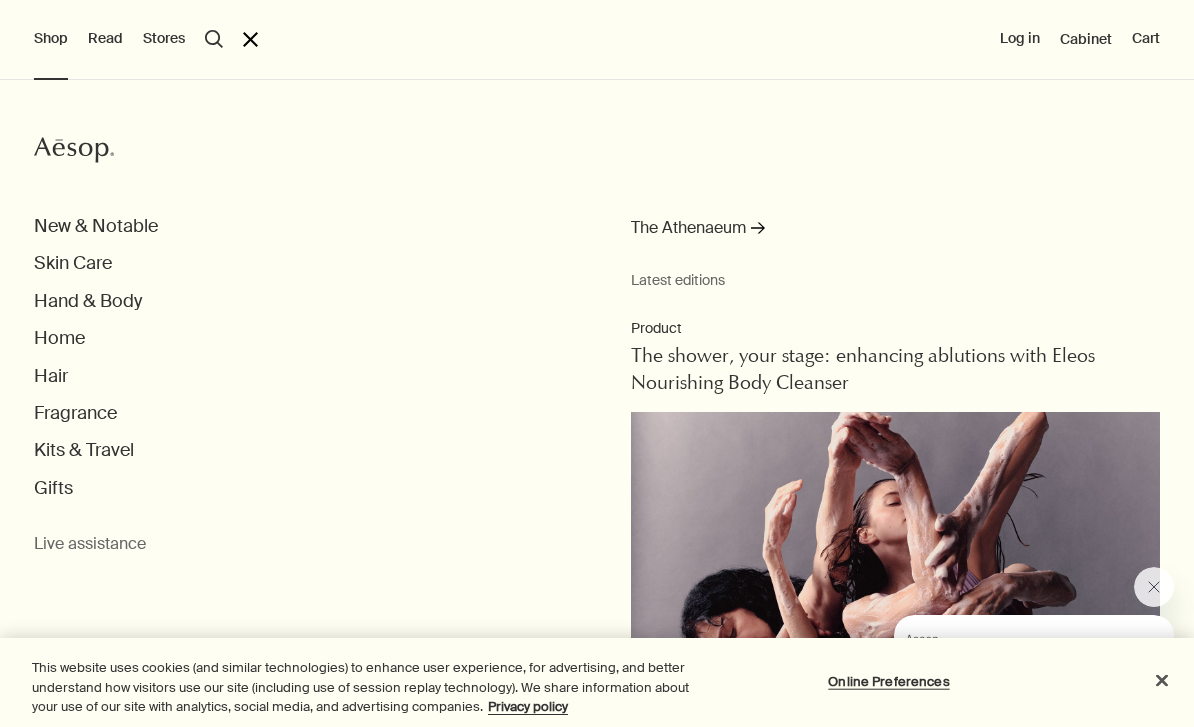click on "Shop Aesop New & Notable Skin Care Hand & Body Home Hair Fragrance Kits & Travel Gifts Live assistance The Athenaeum rightArrow Latest editions Product The shower, your stage: enhancing ablutions with Eleos Nourishing Body Cleanser Film An Aesop filmography: movies to stir the imagination  Film ‘The Soap Service’: a gift-giving spectacle, inspired by cinema  Essay Embracing traces of life: Chuseok 2024 Essay Expressing gratitude via the written word: celebrating Chuseok 2023 Read Aesop About Our story Careers Foundation Contact us   rightUpArrow Philosophy Design Products Stores Aesop search Search Aesop close Log in Cabinet Cart" at bounding box center (597, 363) 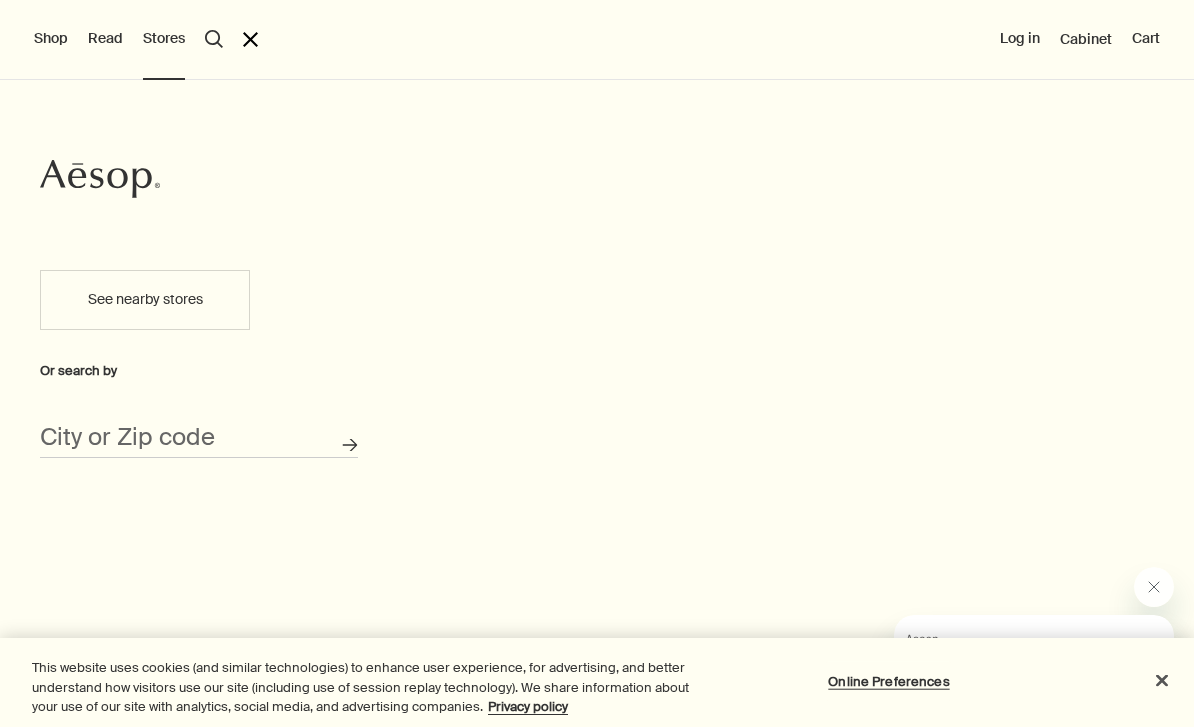 click on "search Search" at bounding box center [214, 39] 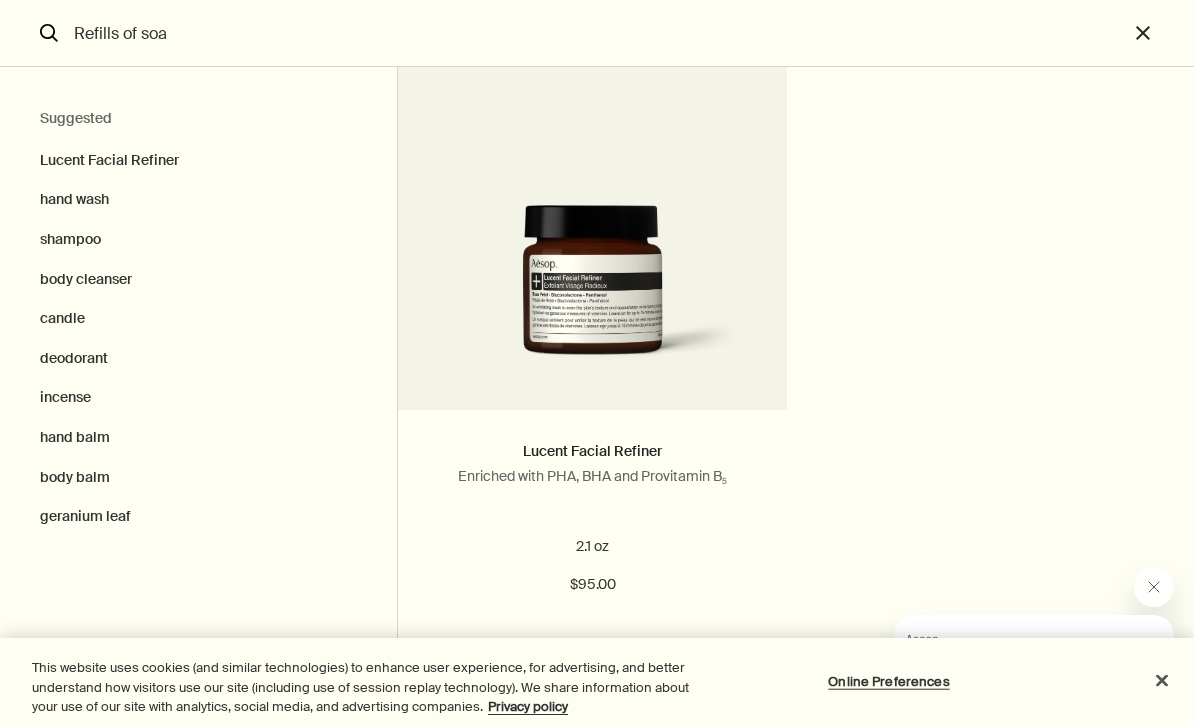 scroll, scrollTop: 0, scrollLeft: 0, axis: both 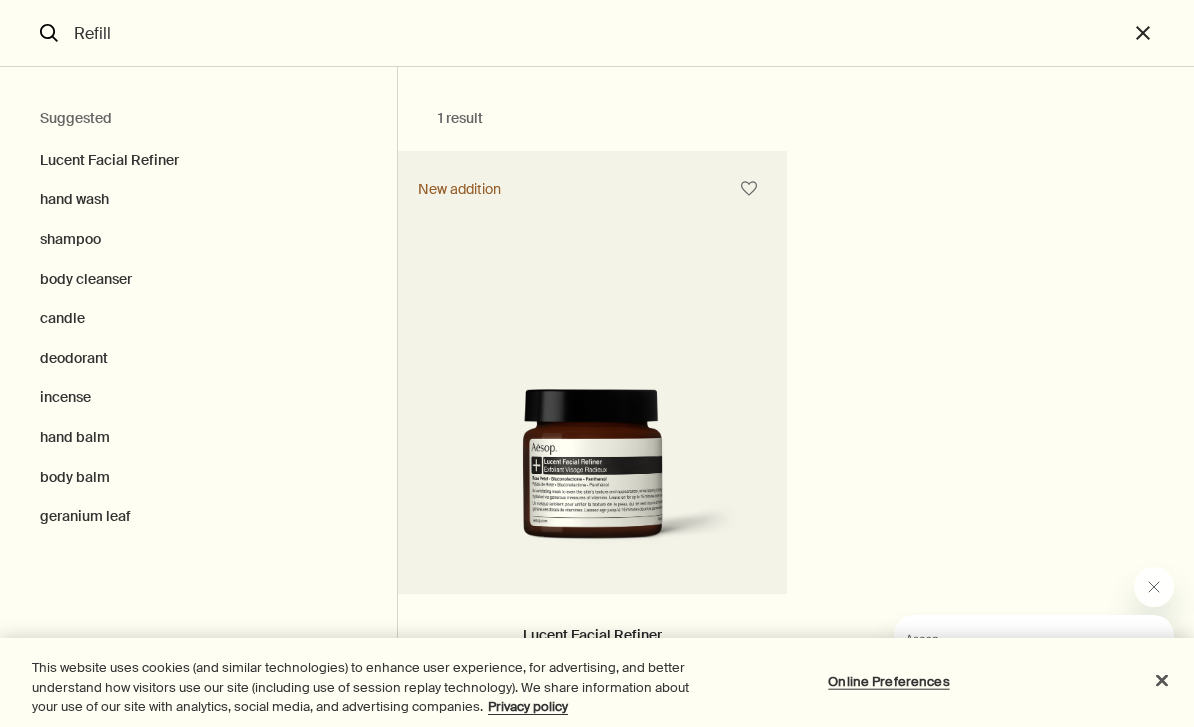 type on "Refill" 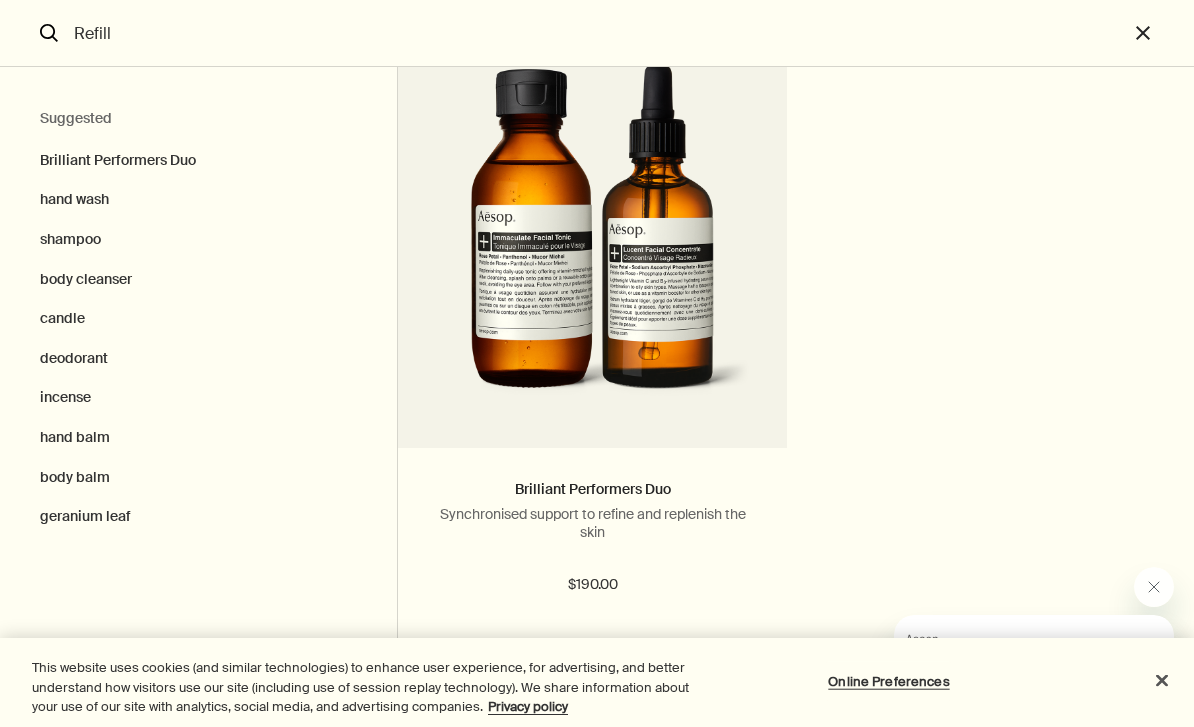 scroll, scrollTop: 152, scrollLeft: 0, axis: vertical 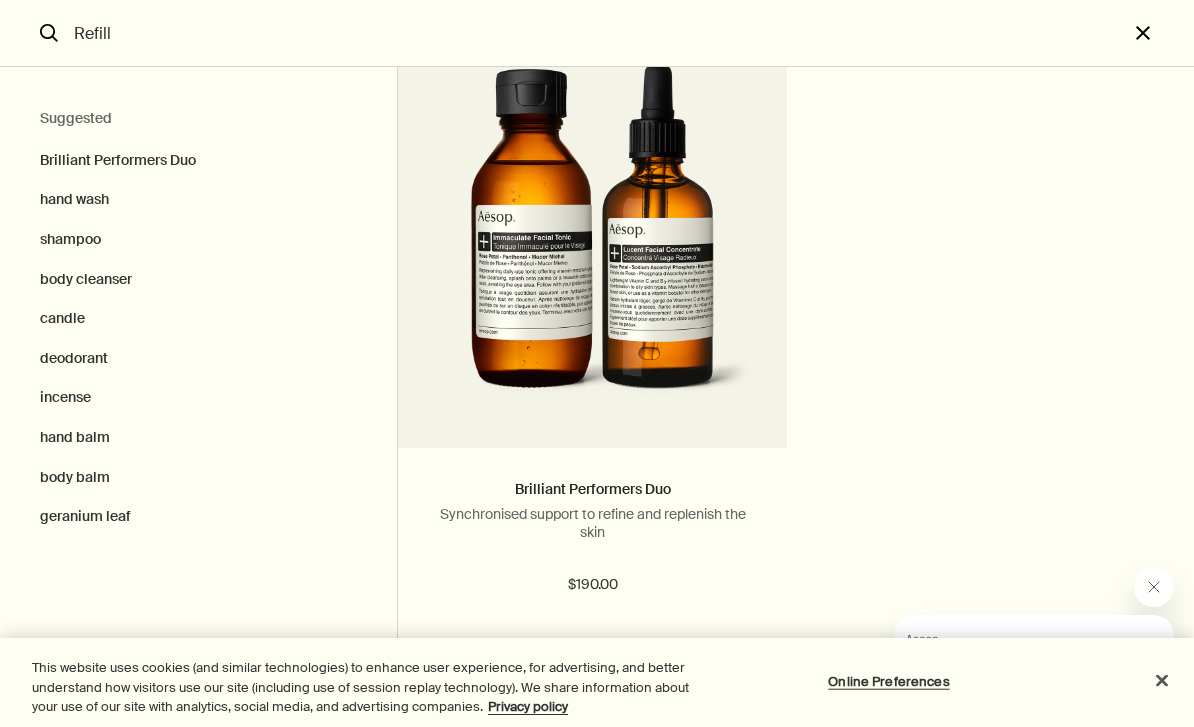 click on "close" at bounding box center (1161, 33) 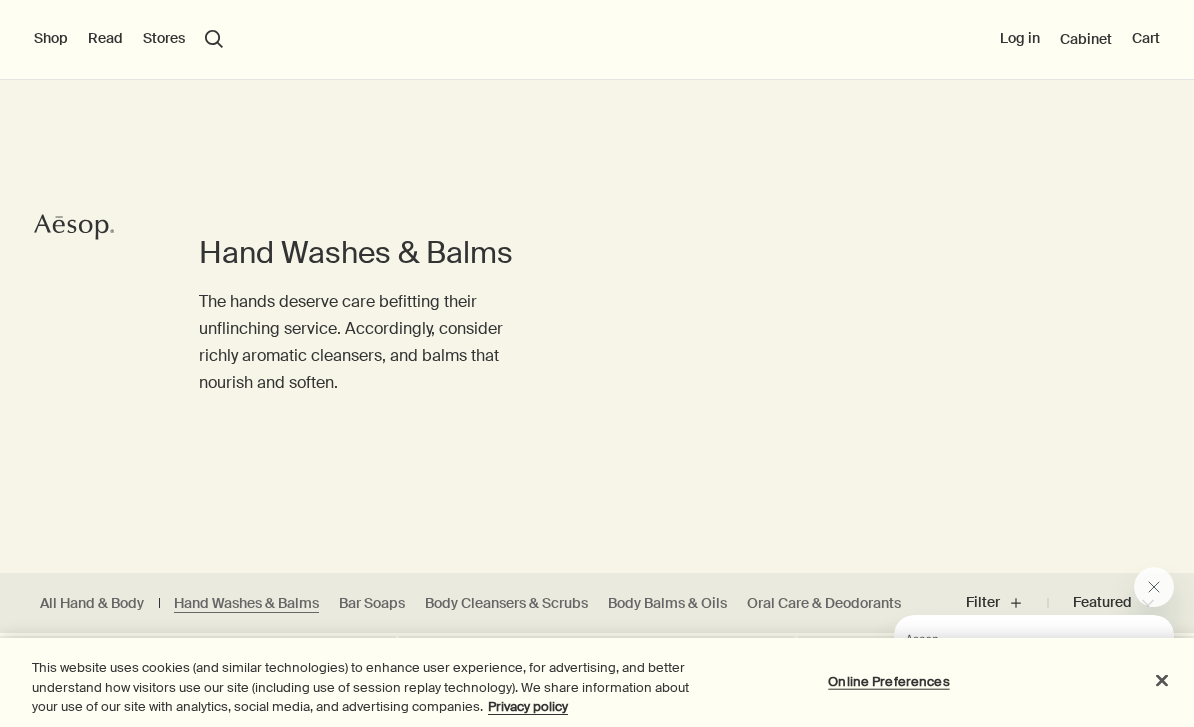 type 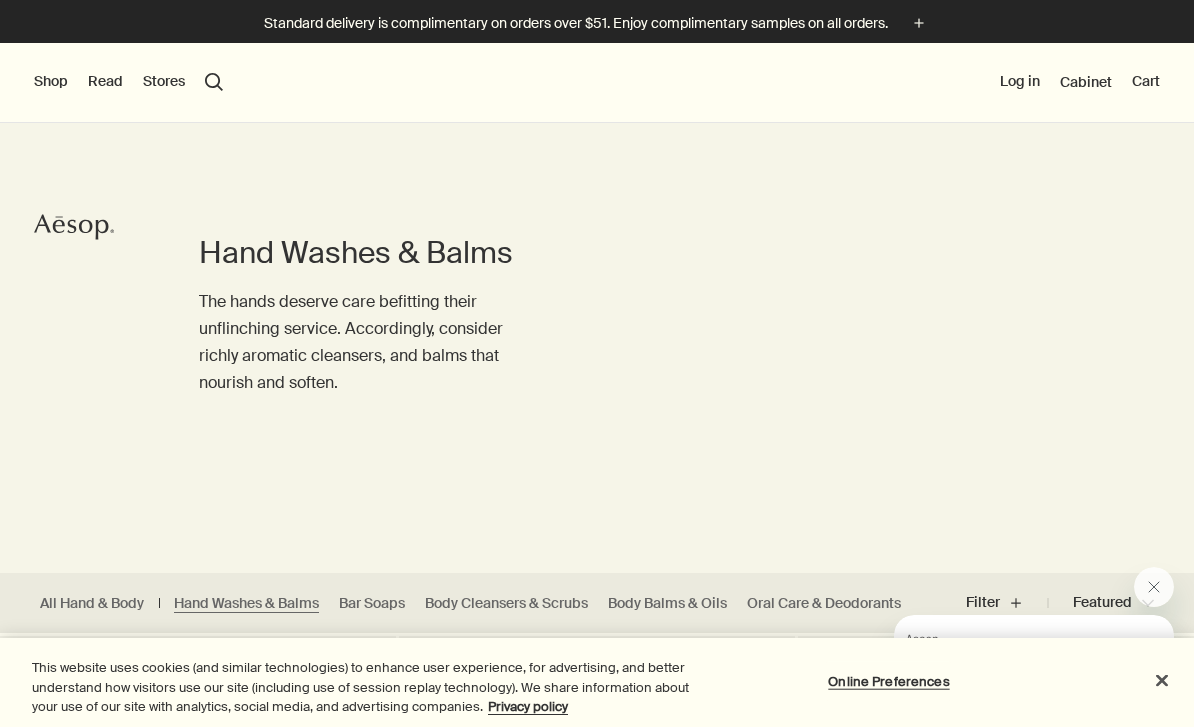 click on "Shop" at bounding box center [51, 82] 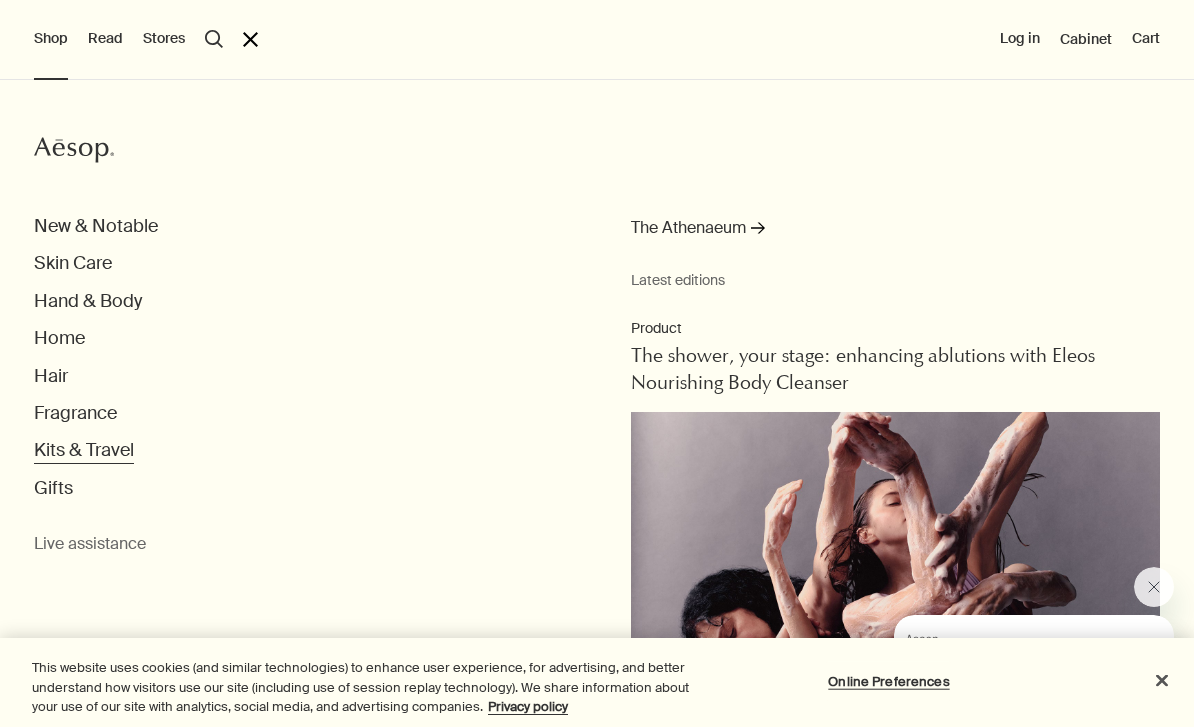 click on "Kits & Travel" at bounding box center (84, 450) 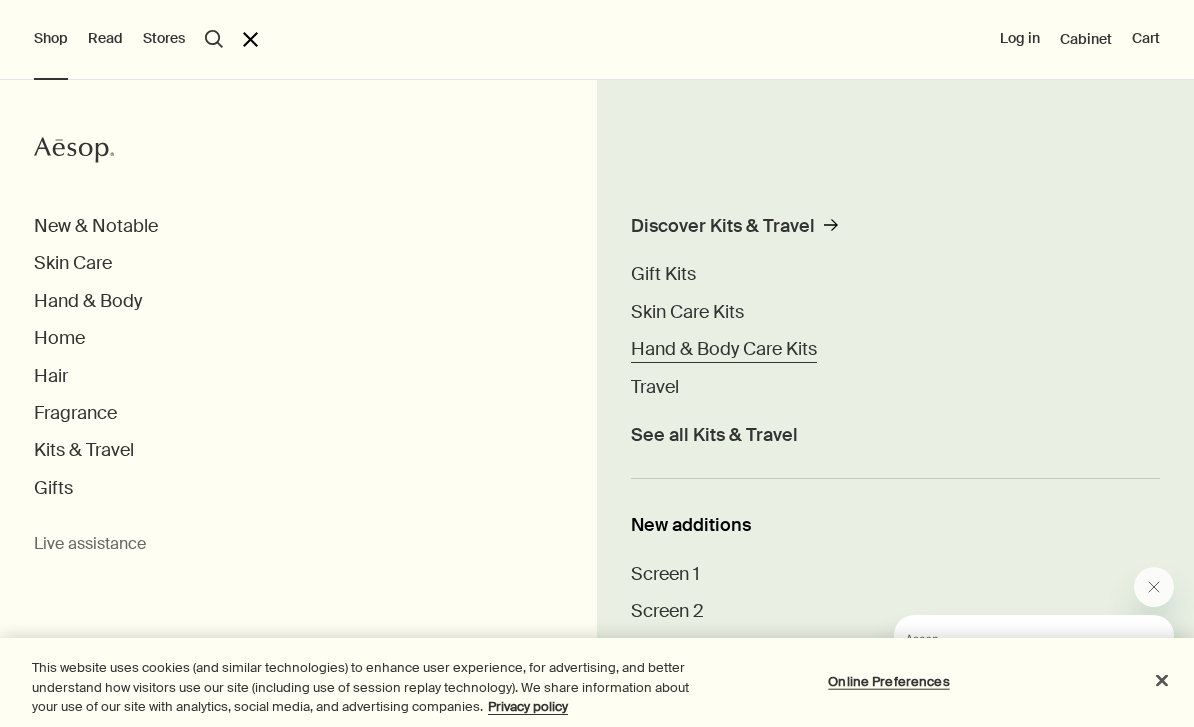 click on "Hand & Body Care Kits" at bounding box center (724, 349) 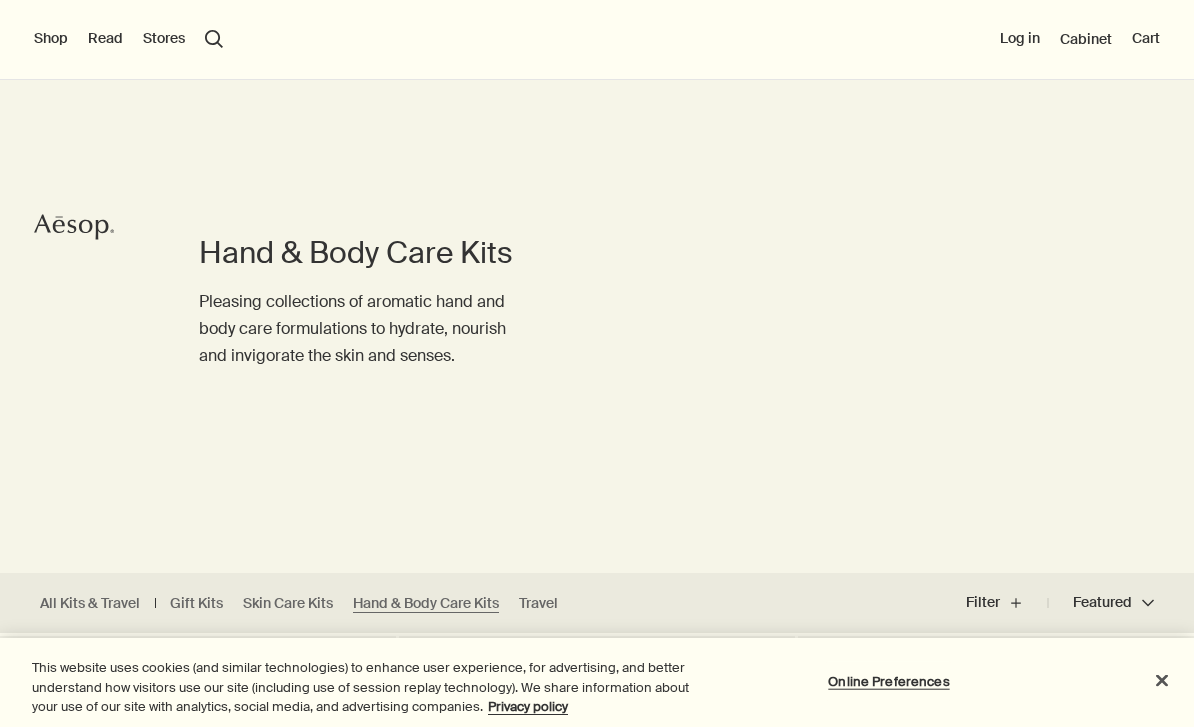 scroll, scrollTop: 284, scrollLeft: 0, axis: vertical 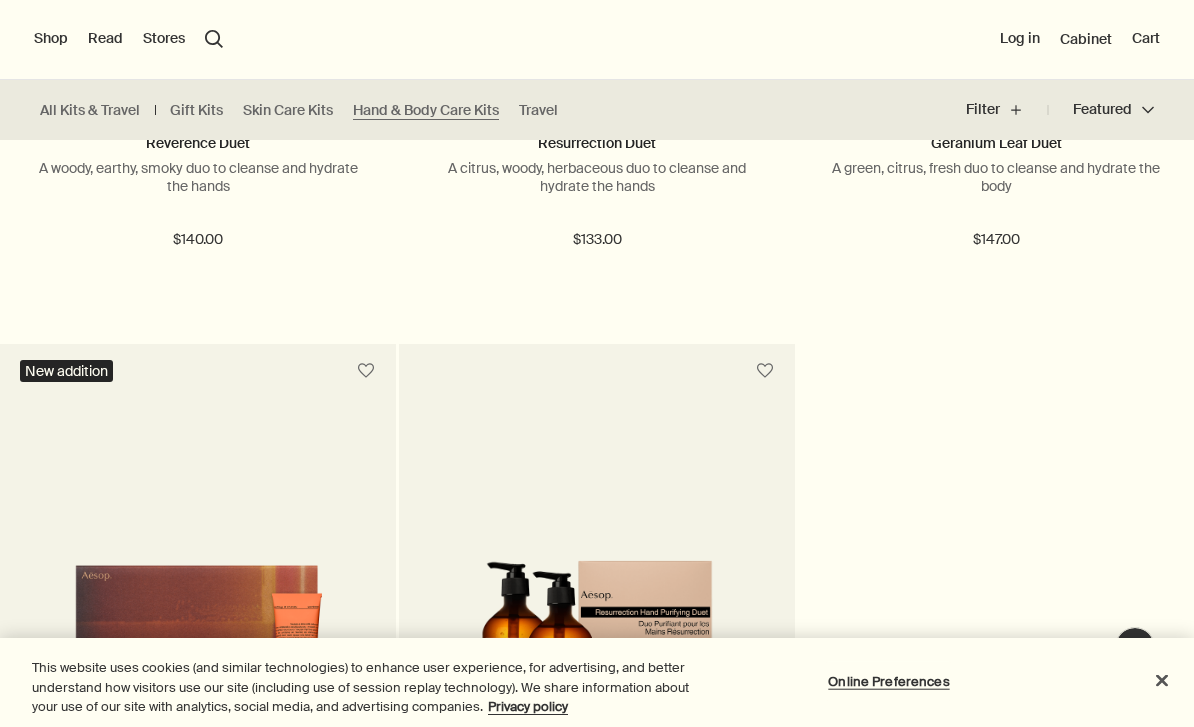click on "Shop" at bounding box center [51, 39] 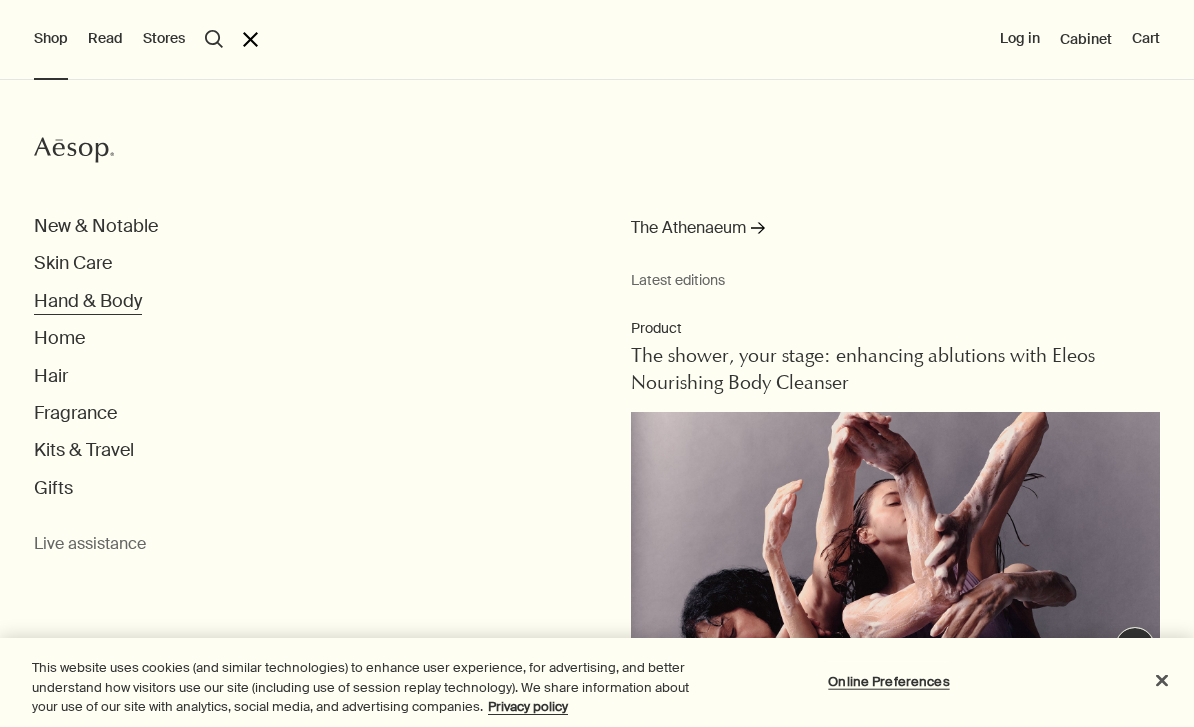 click on "Hand & Body" at bounding box center [88, 301] 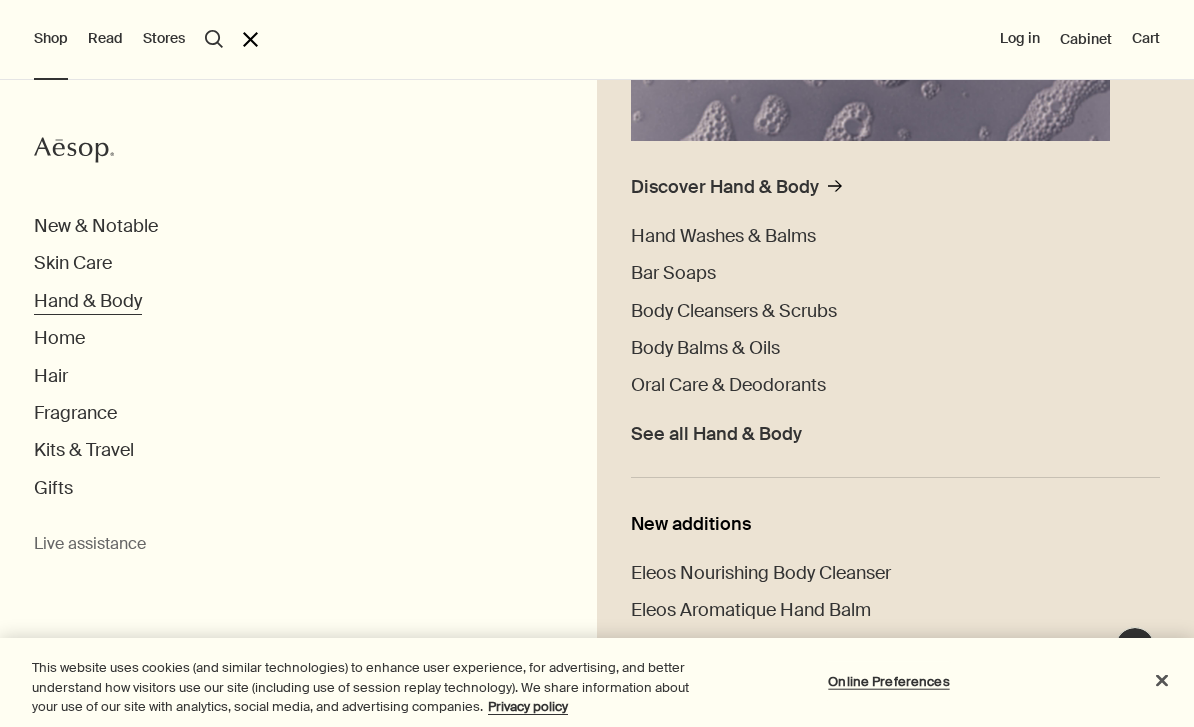 scroll, scrollTop: 441, scrollLeft: 0, axis: vertical 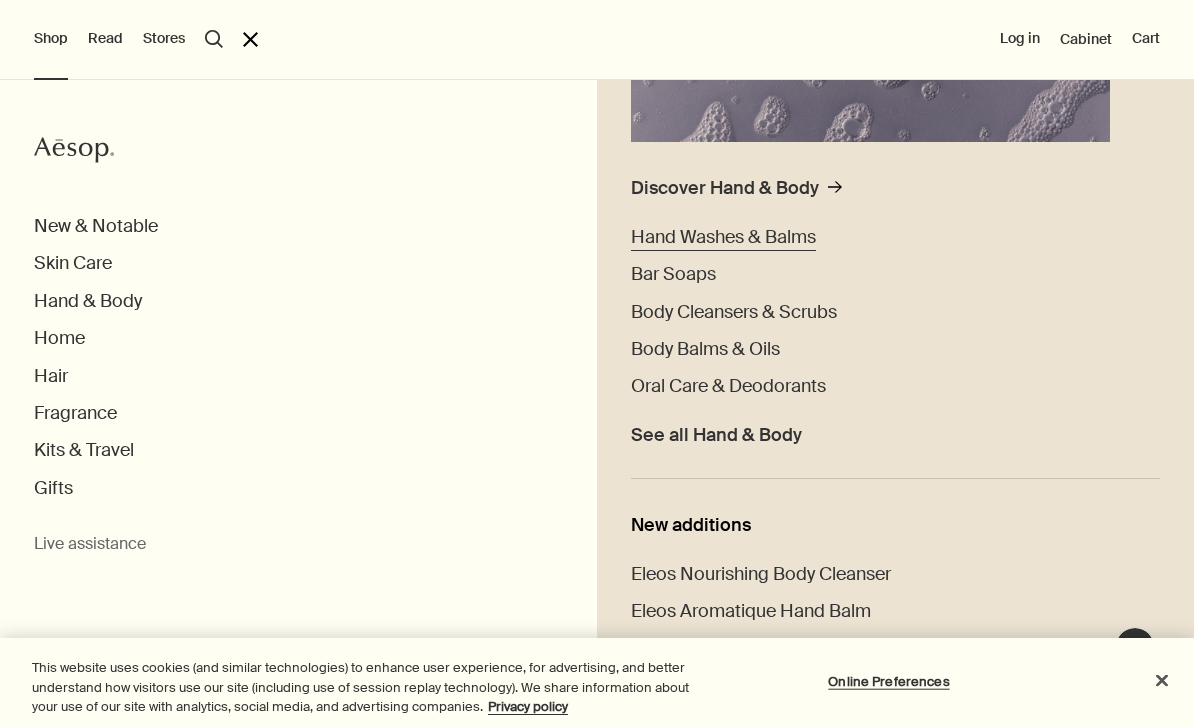 click on "Hand Washes & Balms" at bounding box center [723, 237] 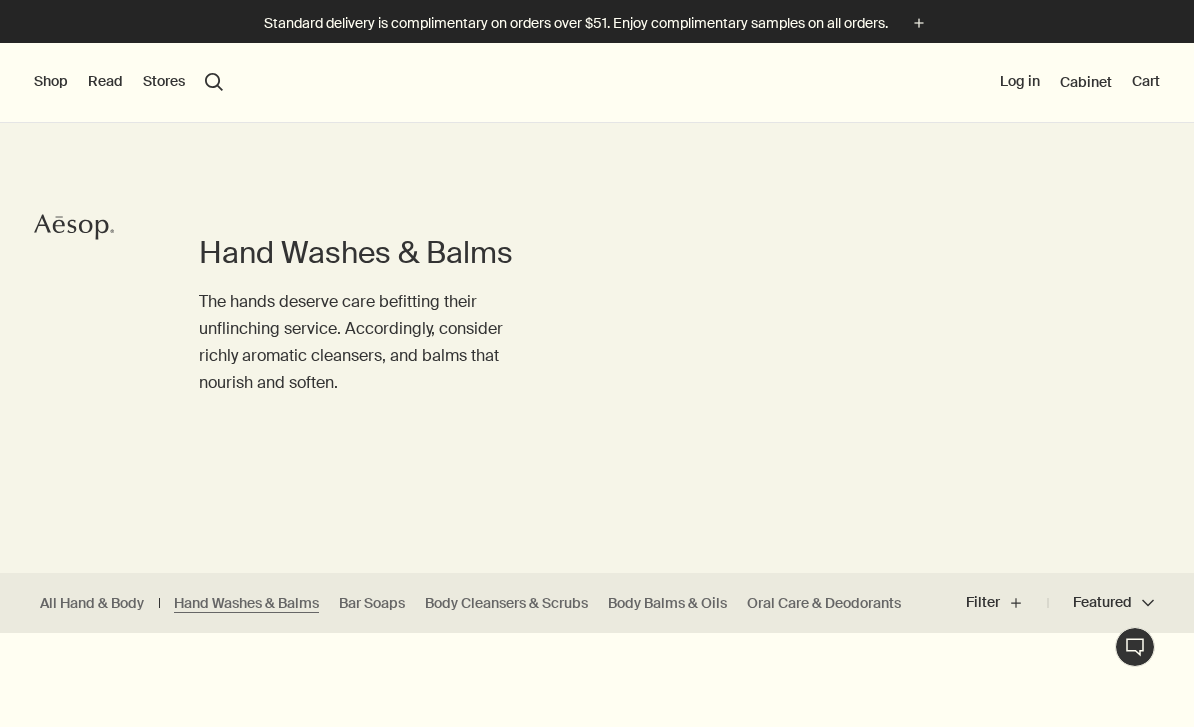 scroll, scrollTop: 0, scrollLeft: 0, axis: both 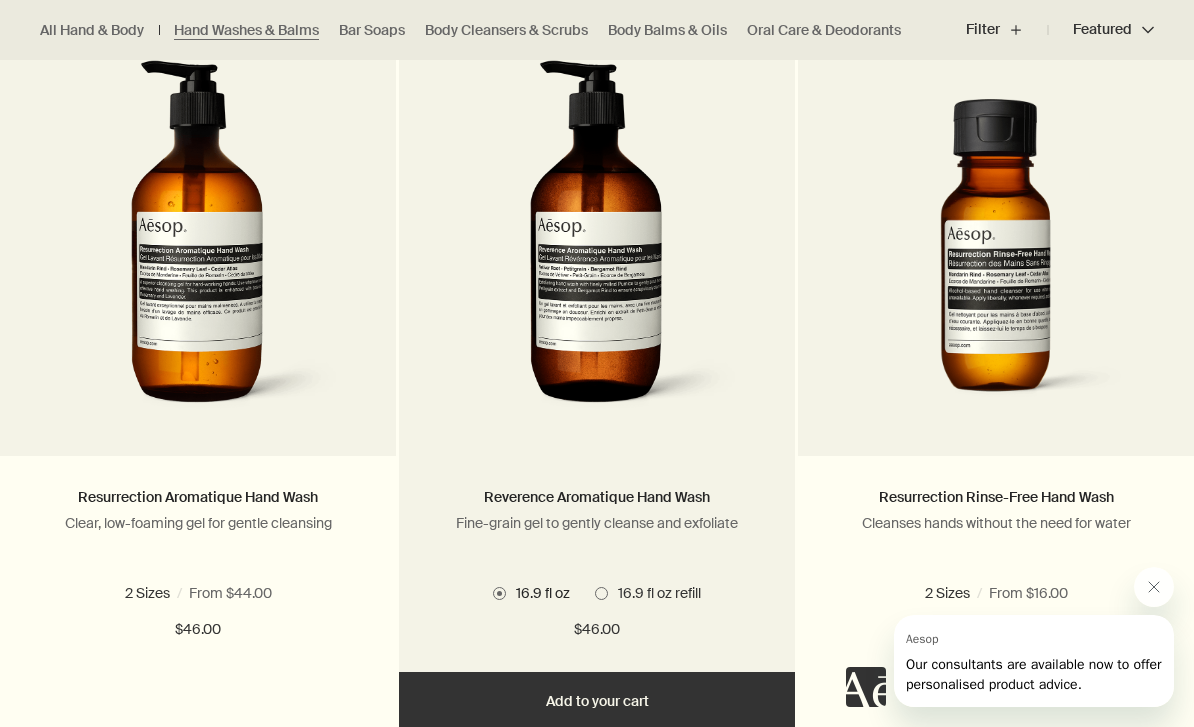 click on "16.9 fl oz refill" at bounding box center [654, 593] 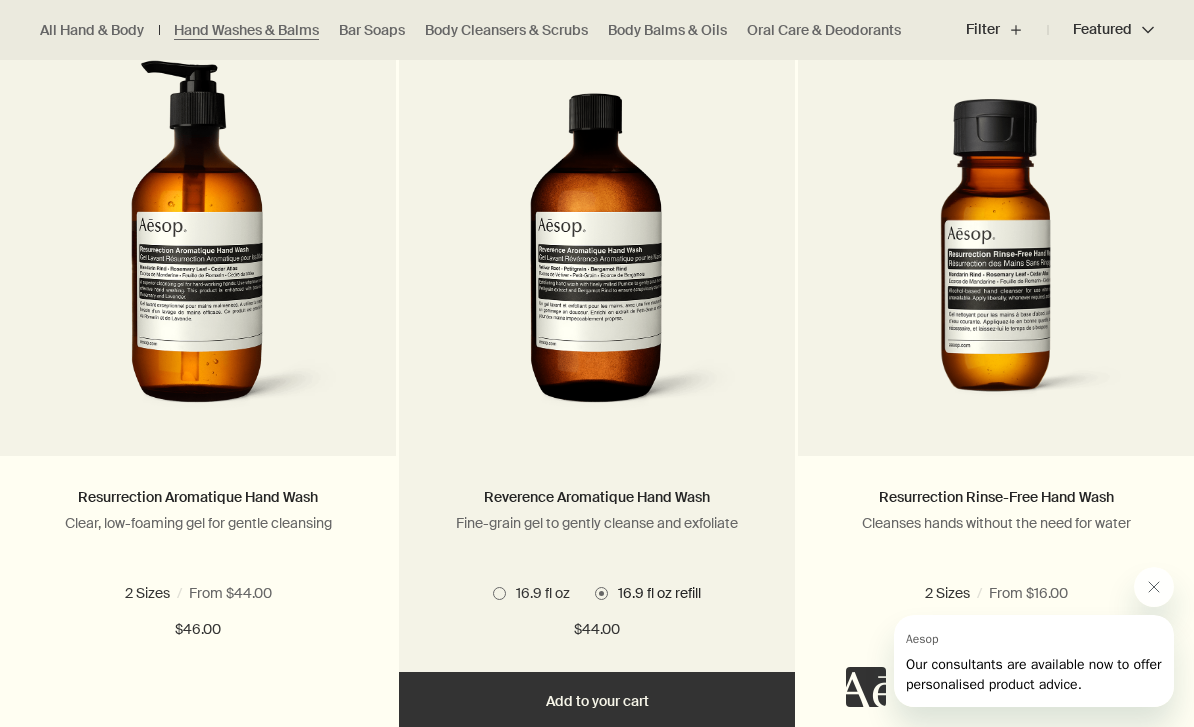 click on "Add Add to your cart" at bounding box center [597, 702] 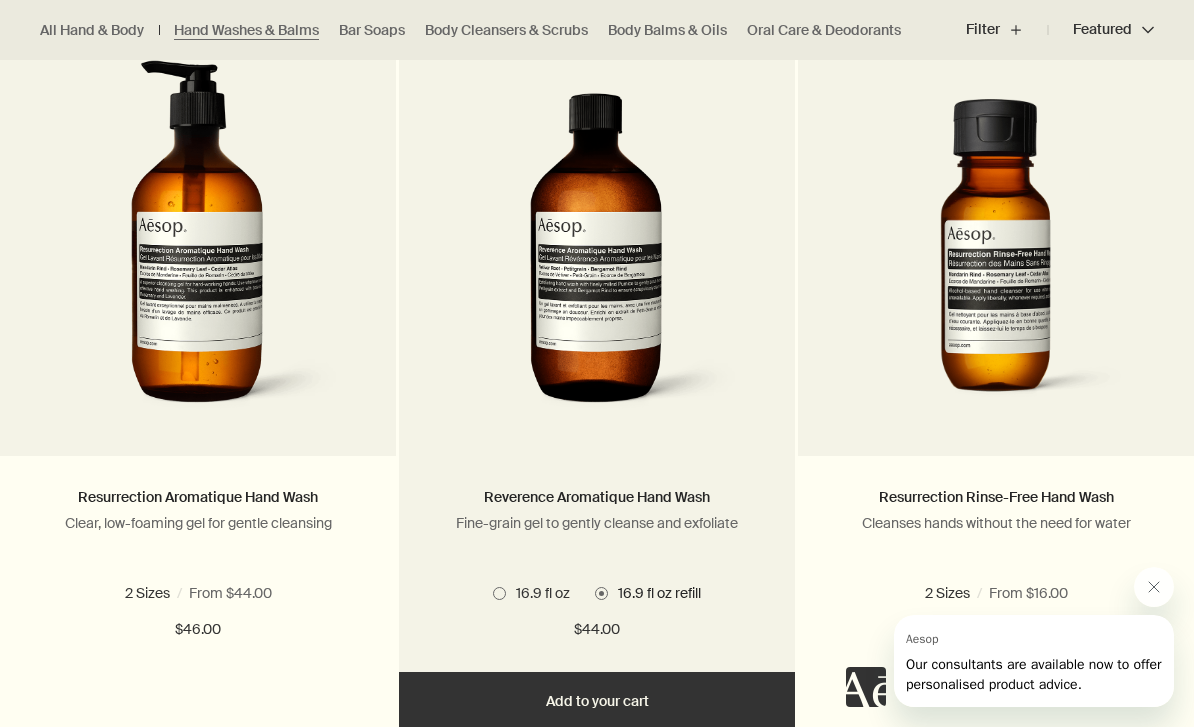 click on "16.9 fl oz 16.9 fl oz refill" at bounding box center (597, 593) 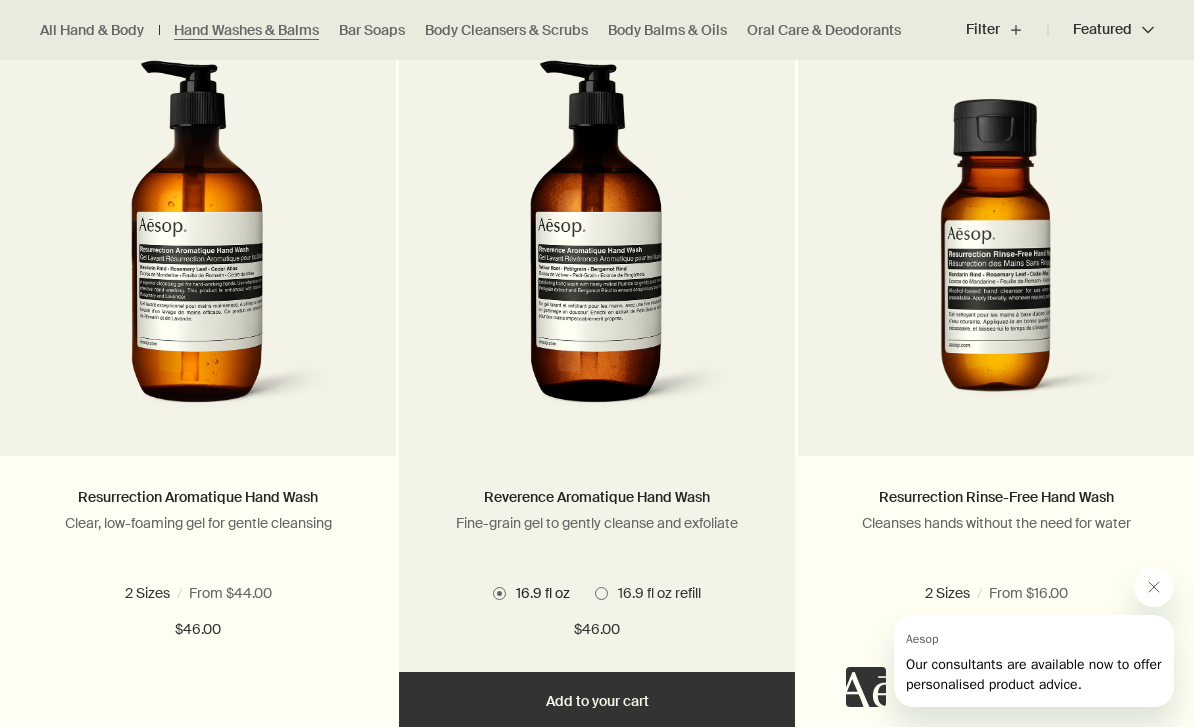 click on "Added Added to your cart Add Add to your cart" at bounding box center [597, 702] 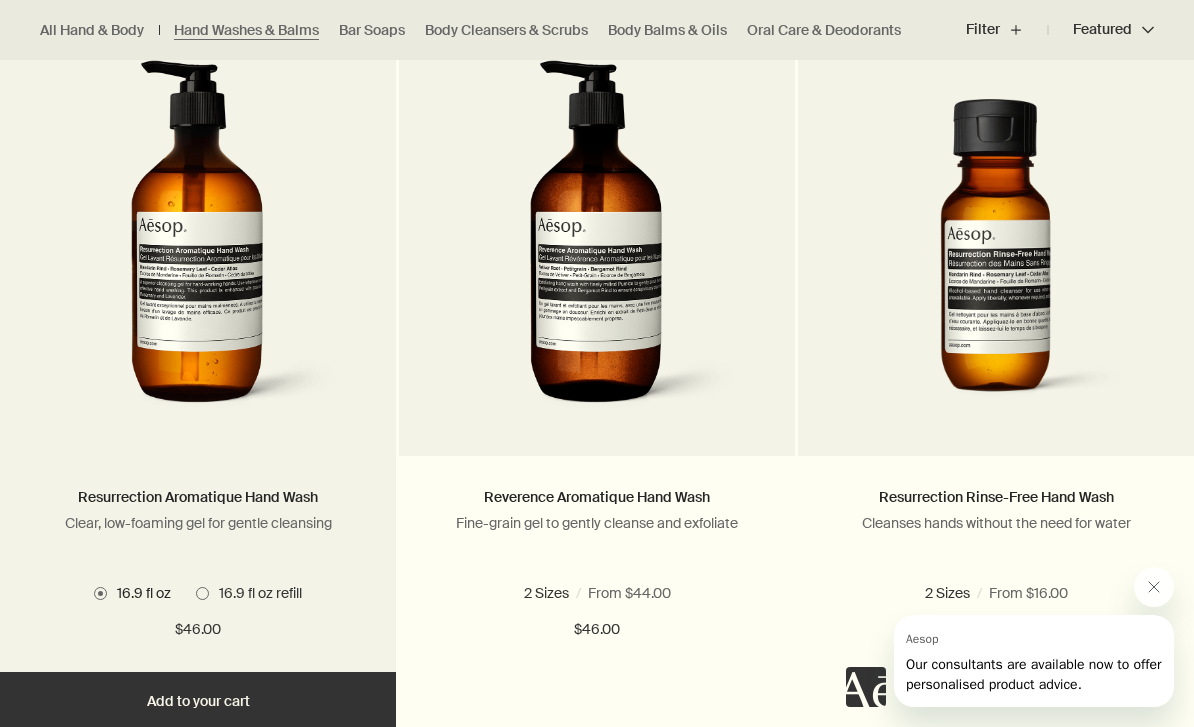 click on "Add Add to your cart" at bounding box center (198, 702) 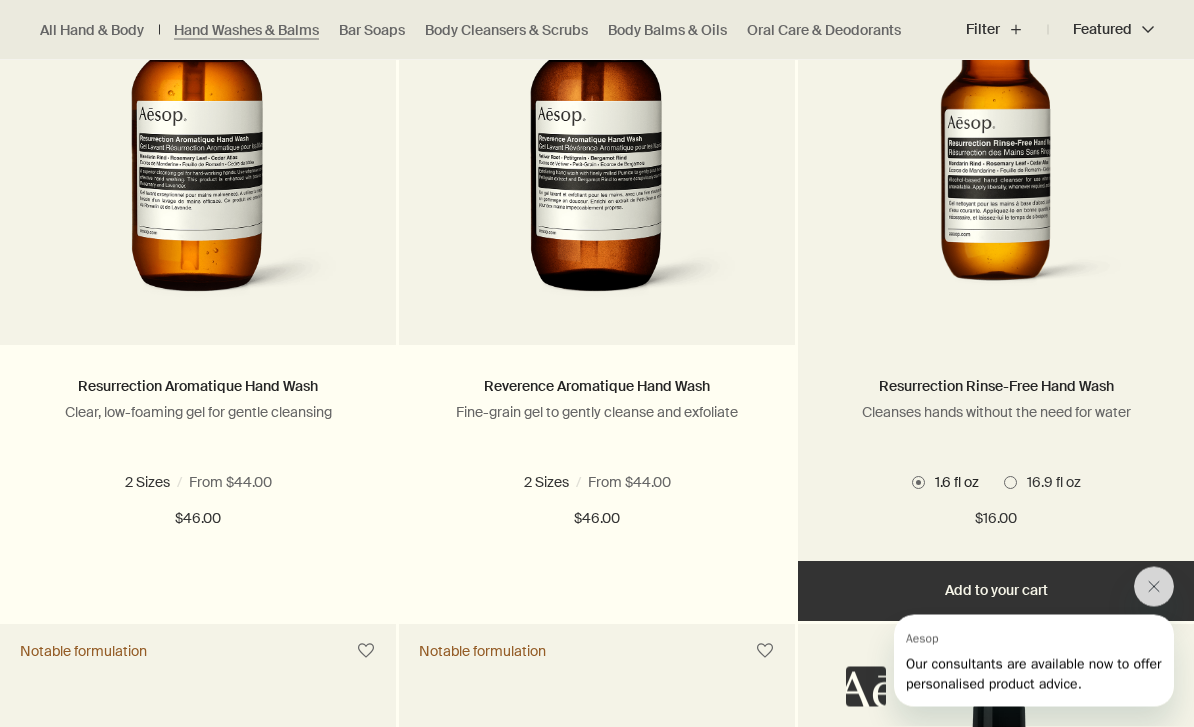 scroll, scrollTop: 1480, scrollLeft: 0, axis: vertical 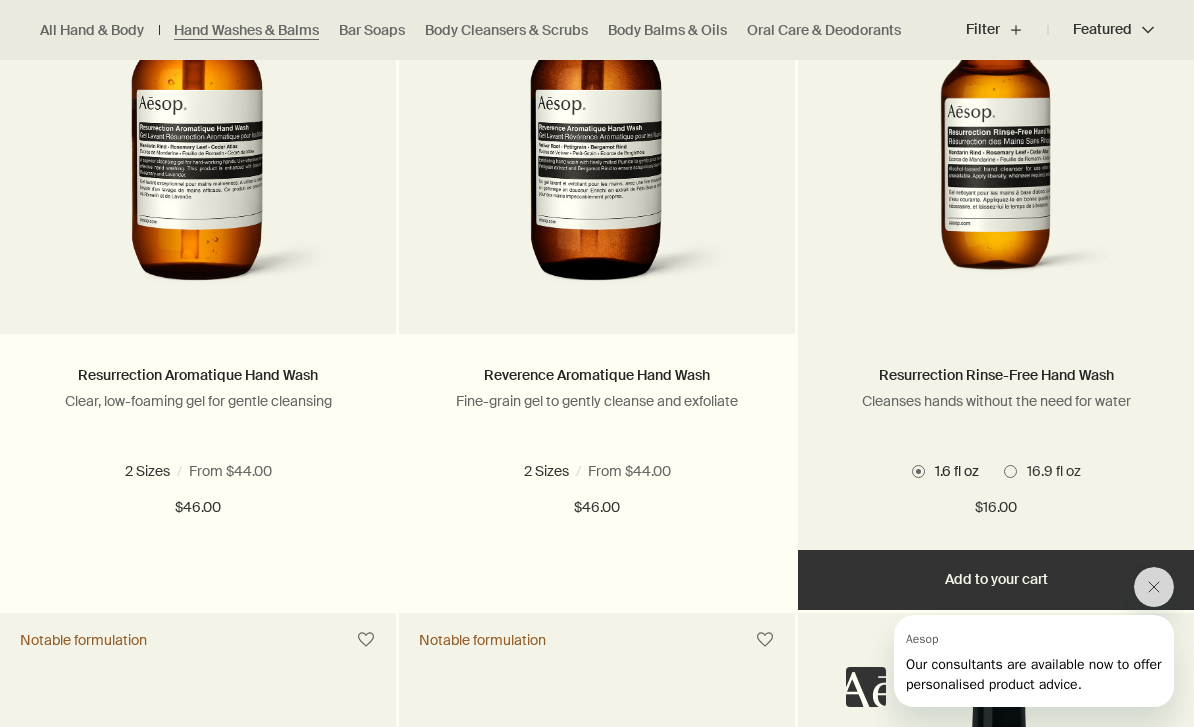 click on "Add Add to your cart" at bounding box center [996, 580] 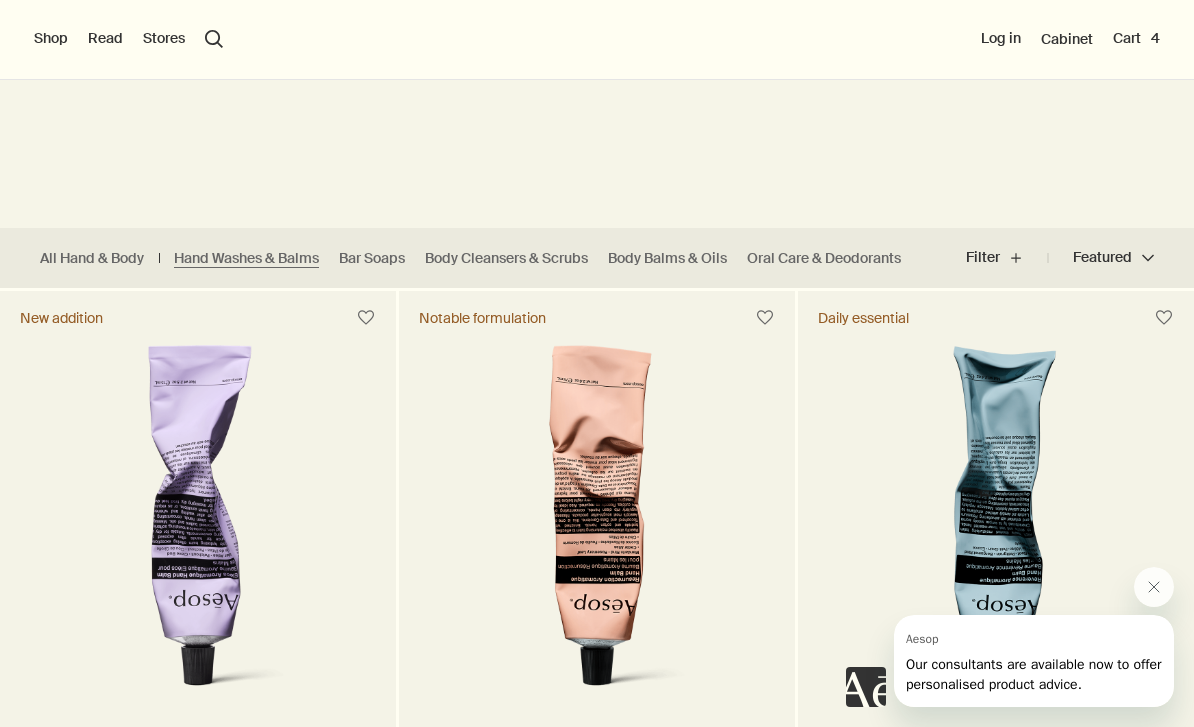scroll, scrollTop: 333, scrollLeft: 0, axis: vertical 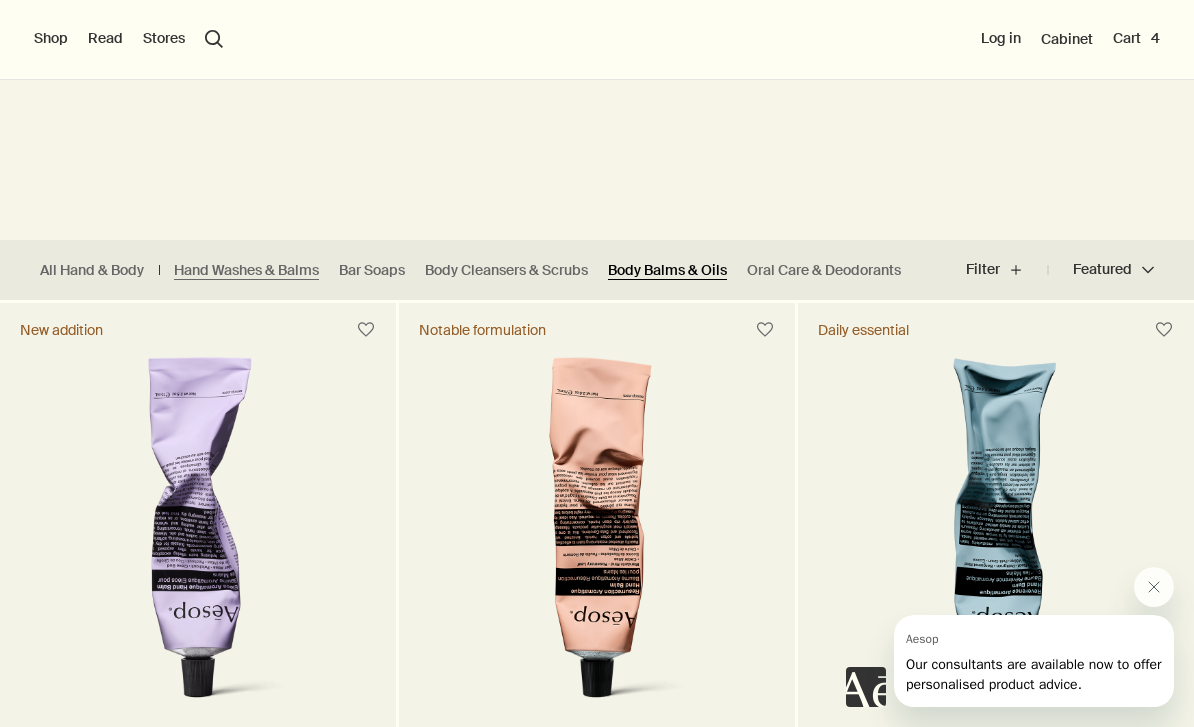 click on "Body Balms & Oils" at bounding box center [667, 270] 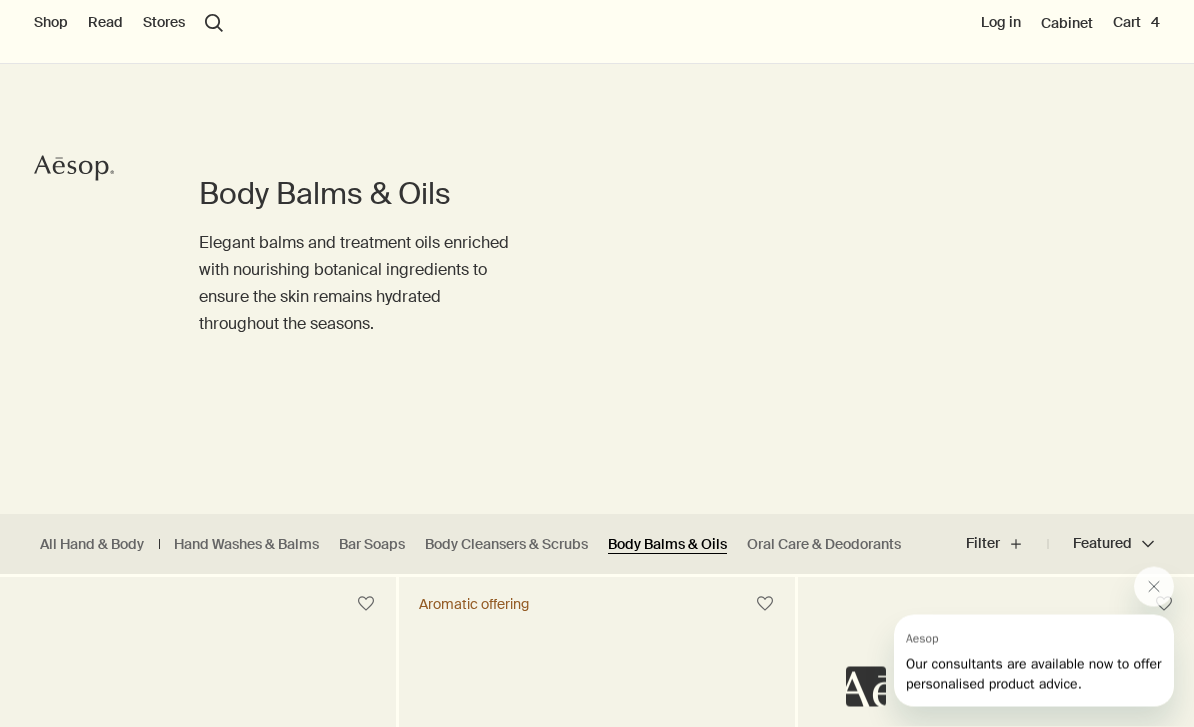scroll, scrollTop: 0, scrollLeft: 0, axis: both 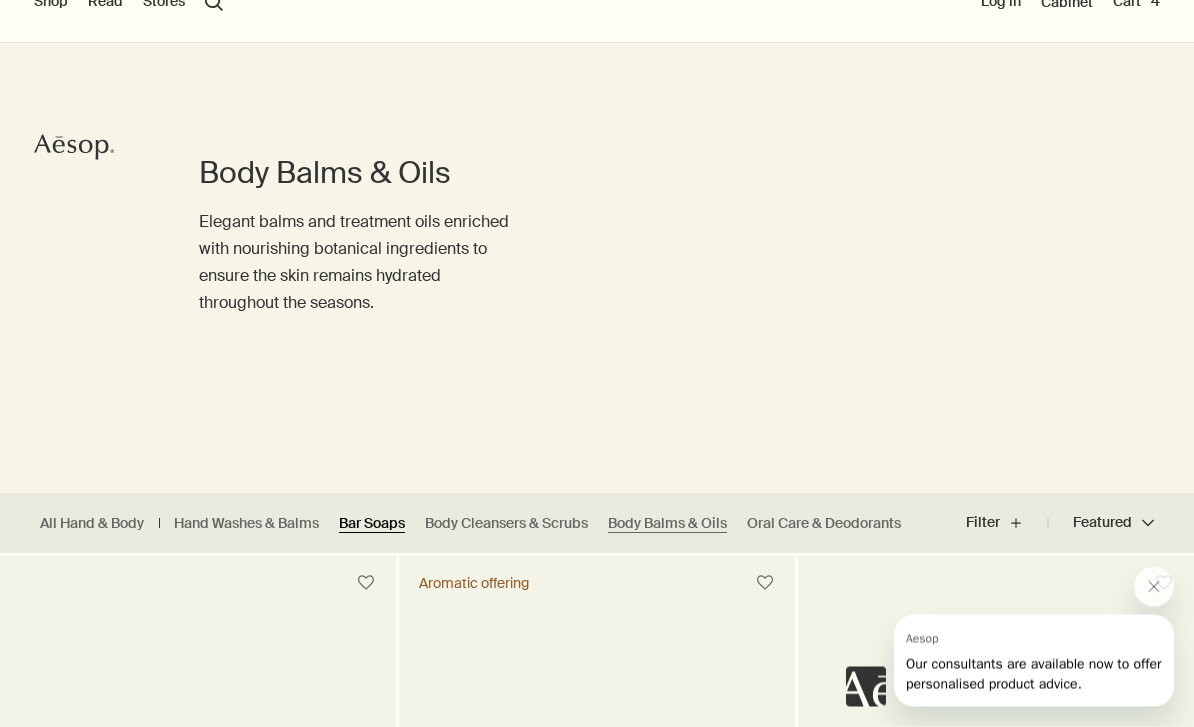 click on "Bar Soaps" at bounding box center (372, 524) 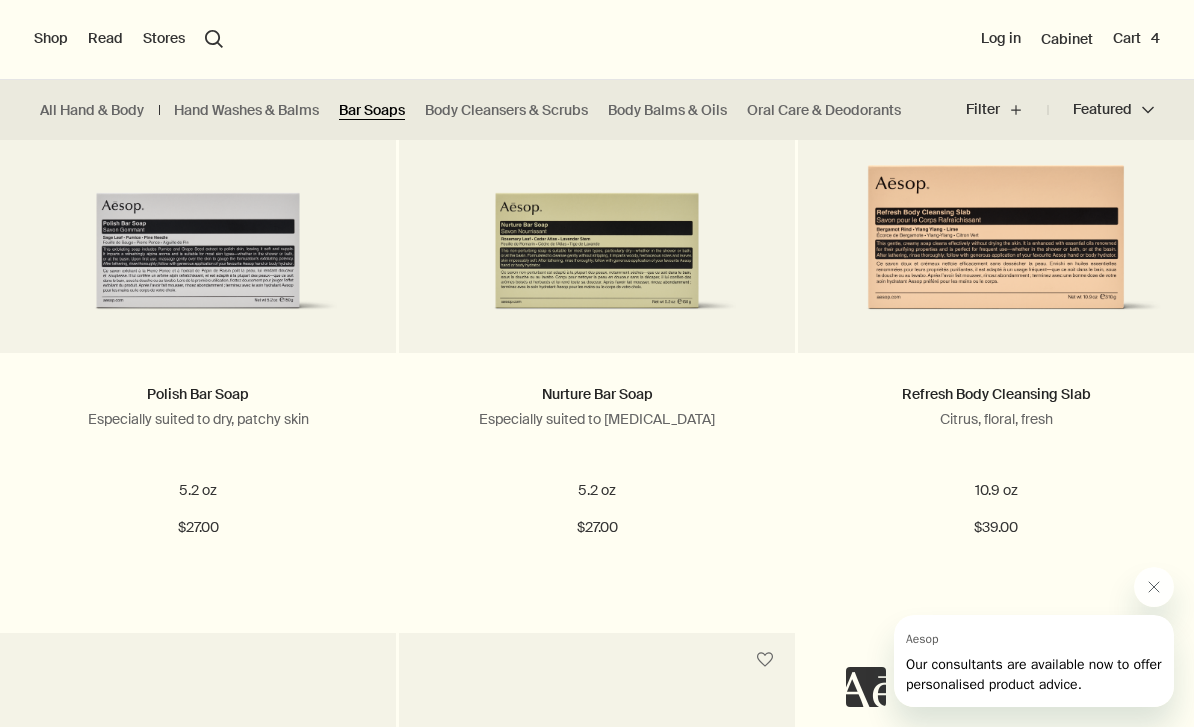scroll, scrollTop: 734, scrollLeft: 0, axis: vertical 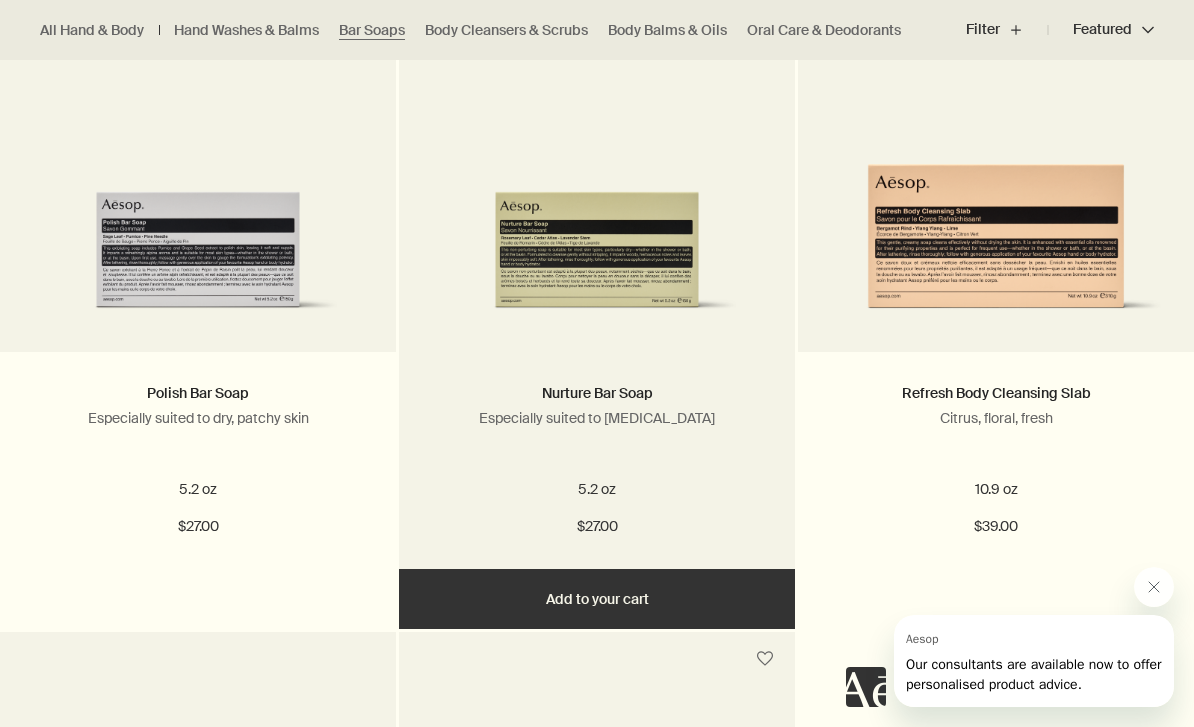 click at bounding box center [597, 220] 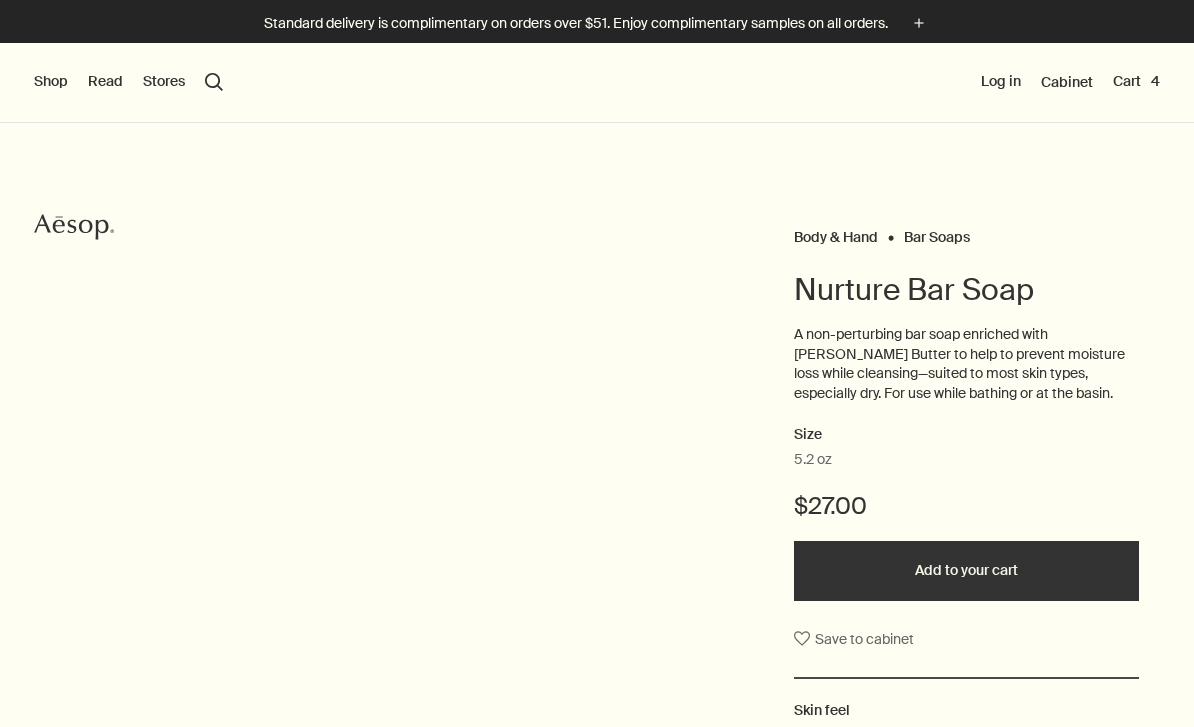 scroll, scrollTop: 0, scrollLeft: 0, axis: both 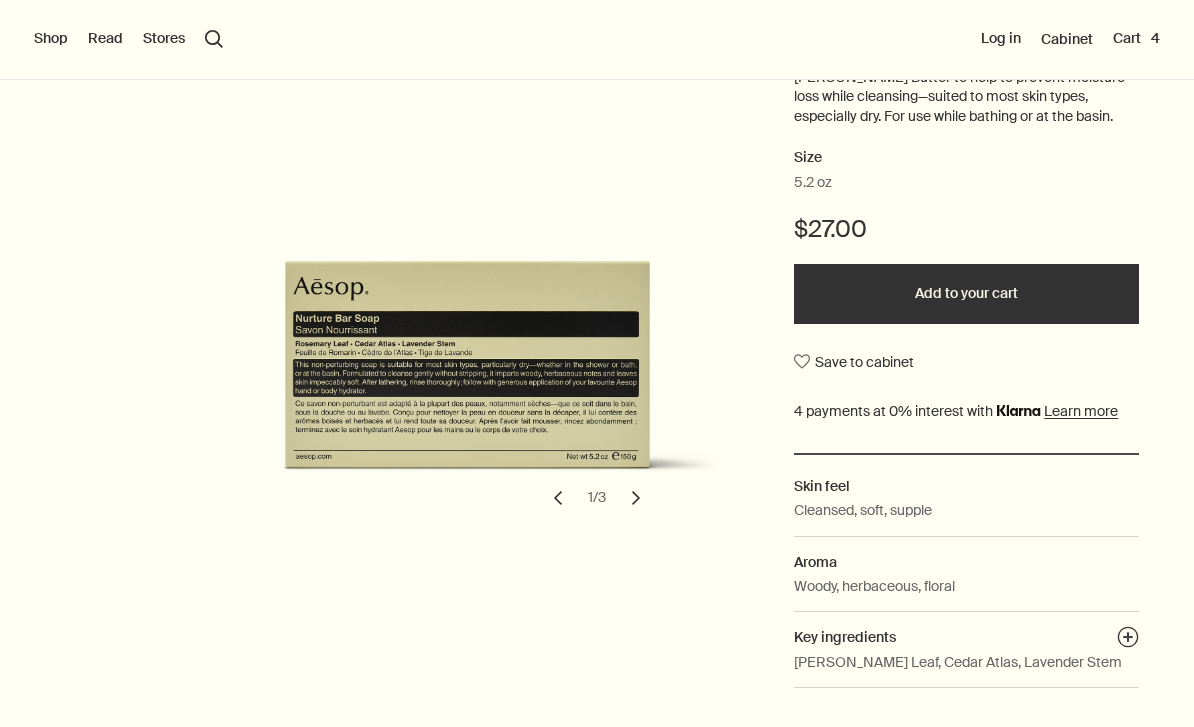 click on "Add to your cart" at bounding box center (966, 294) 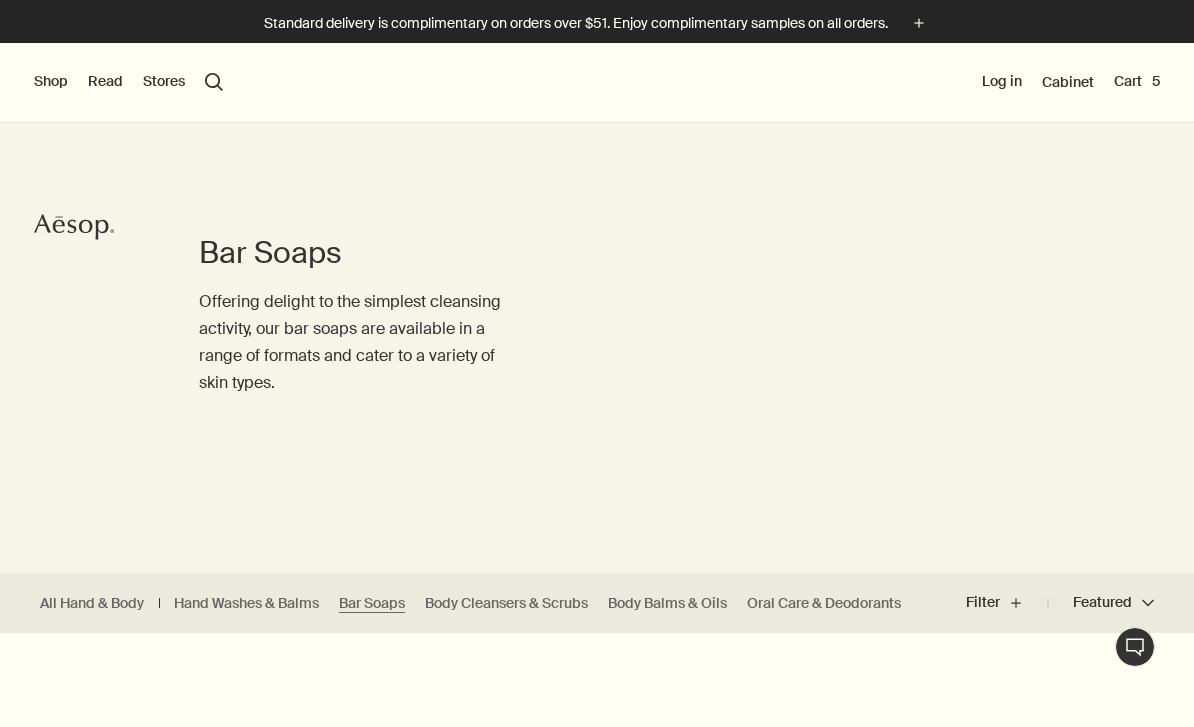 scroll, scrollTop: 0, scrollLeft: 0, axis: both 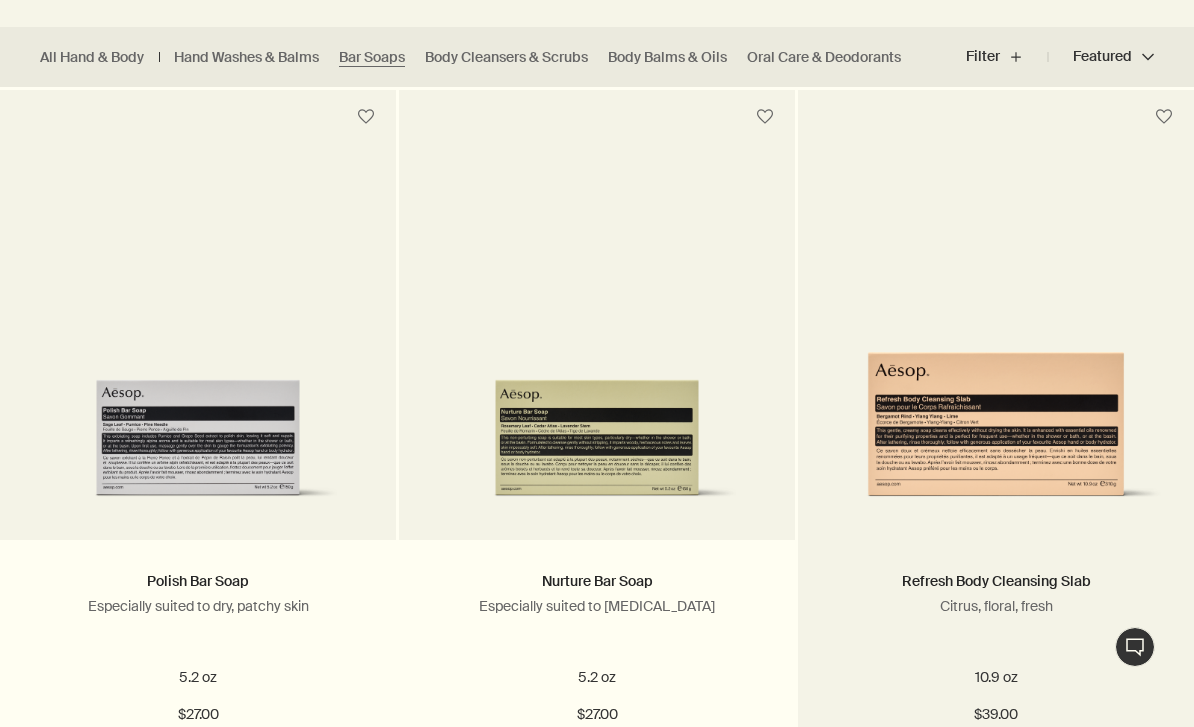 click at bounding box center [996, 408] 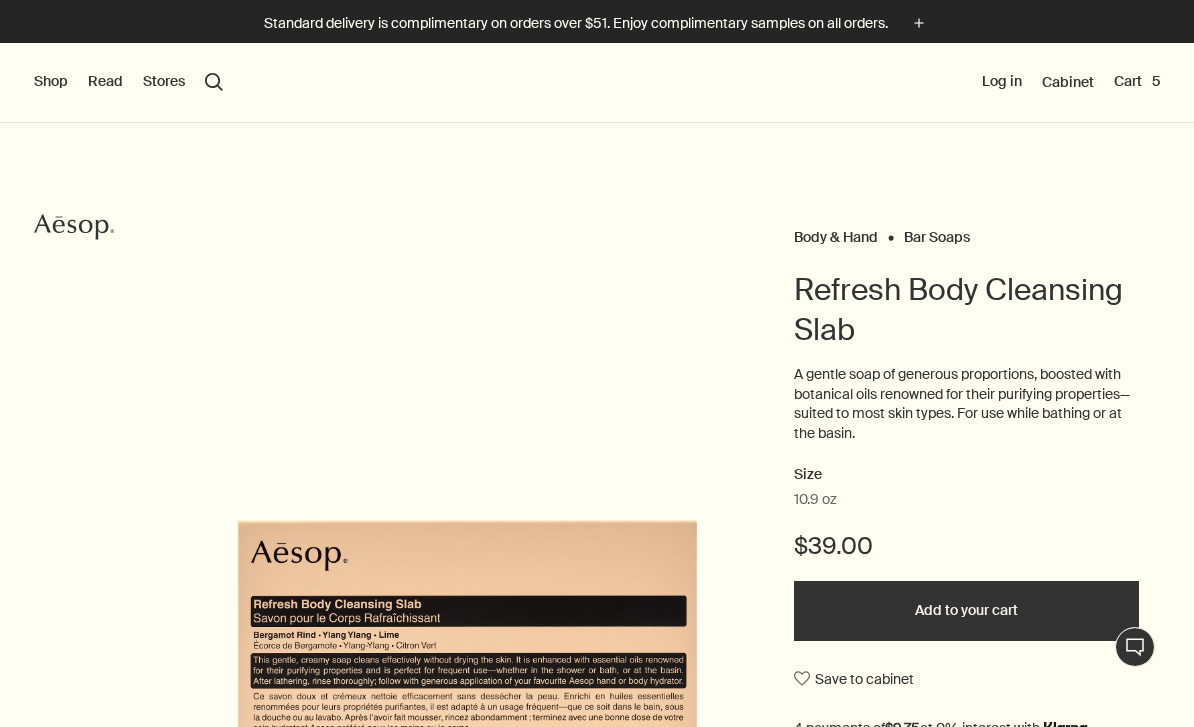 scroll, scrollTop: 0, scrollLeft: 0, axis: both 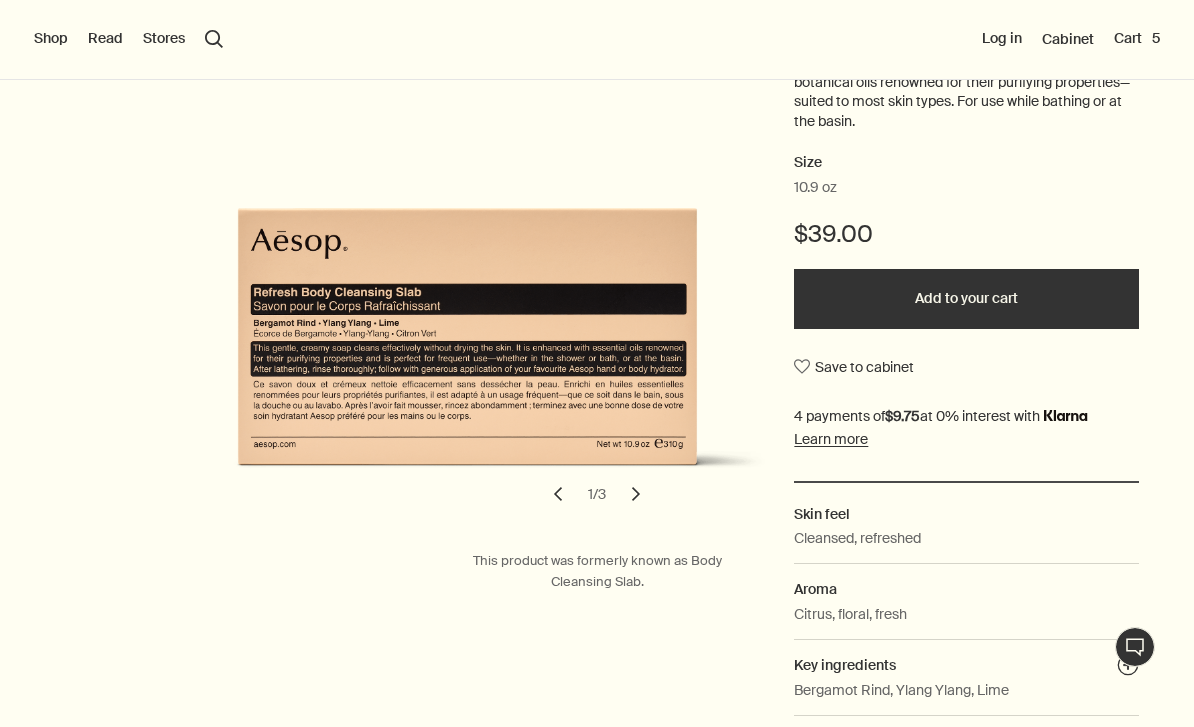 click on "Add to your cart" at bounding box center (966, 299) 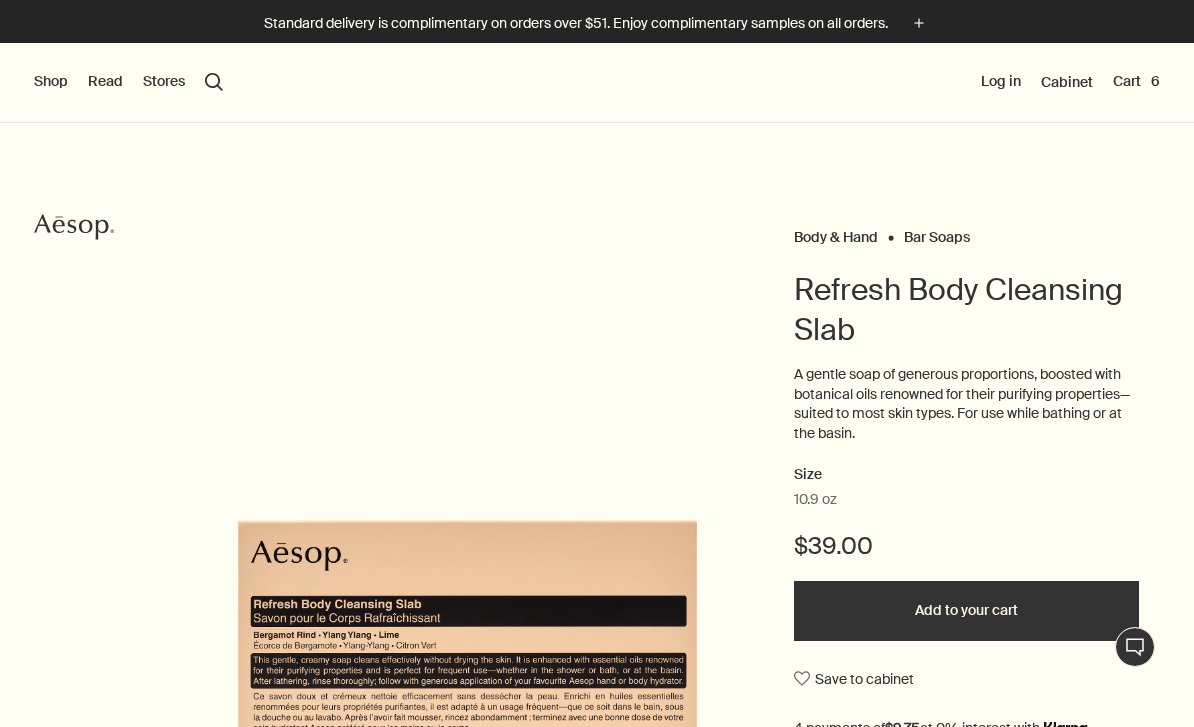 scroll, scrollTop: 0, scrollLeft: 0, axis: both 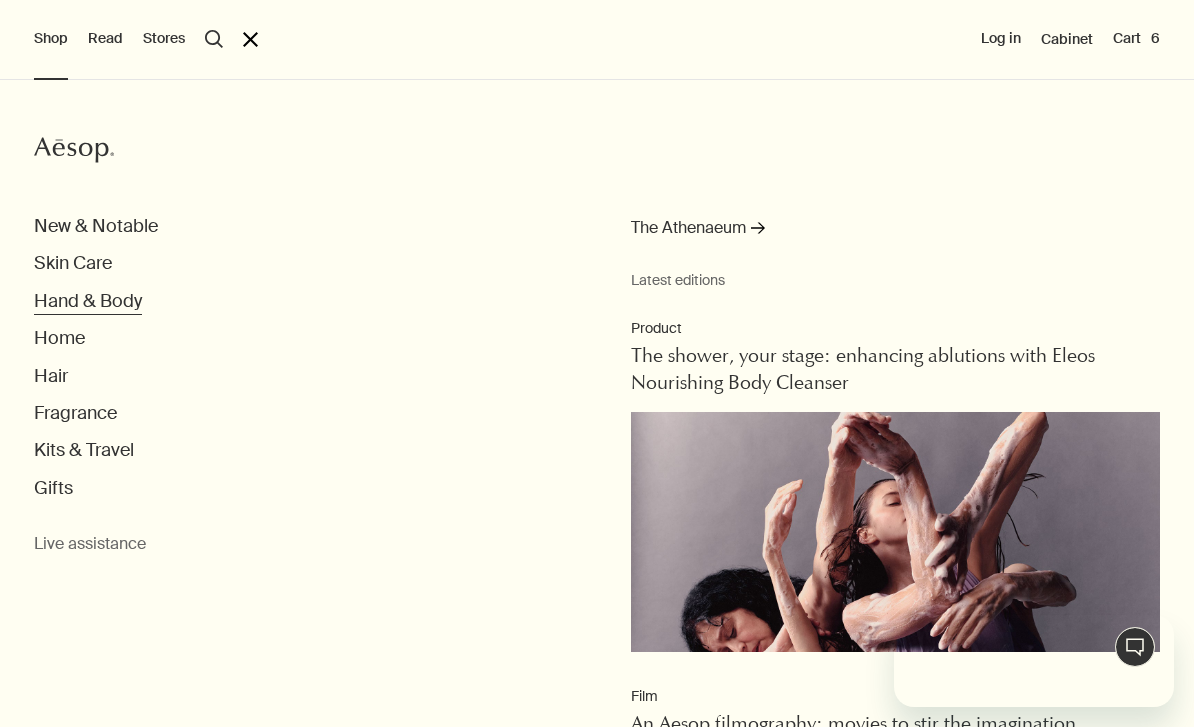 click on "Hand & Body" at bounding box center [88, 301] 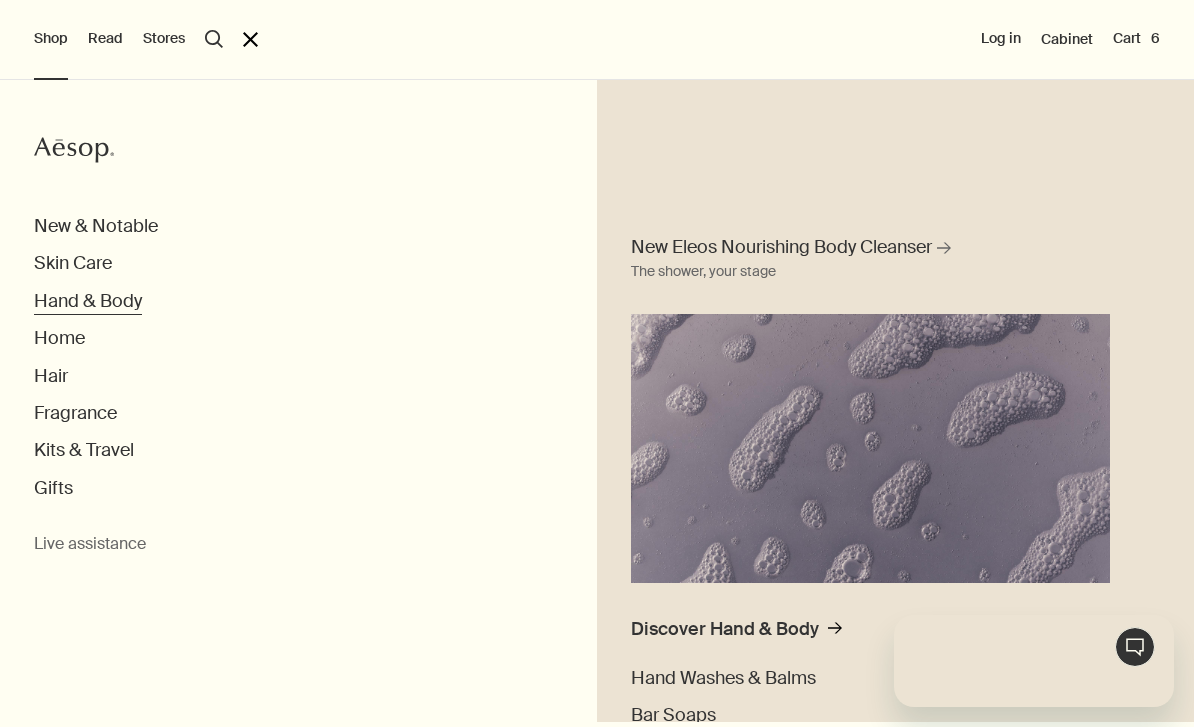 scroll, scrollTop: 0, scrollLeft: 0, axis: both 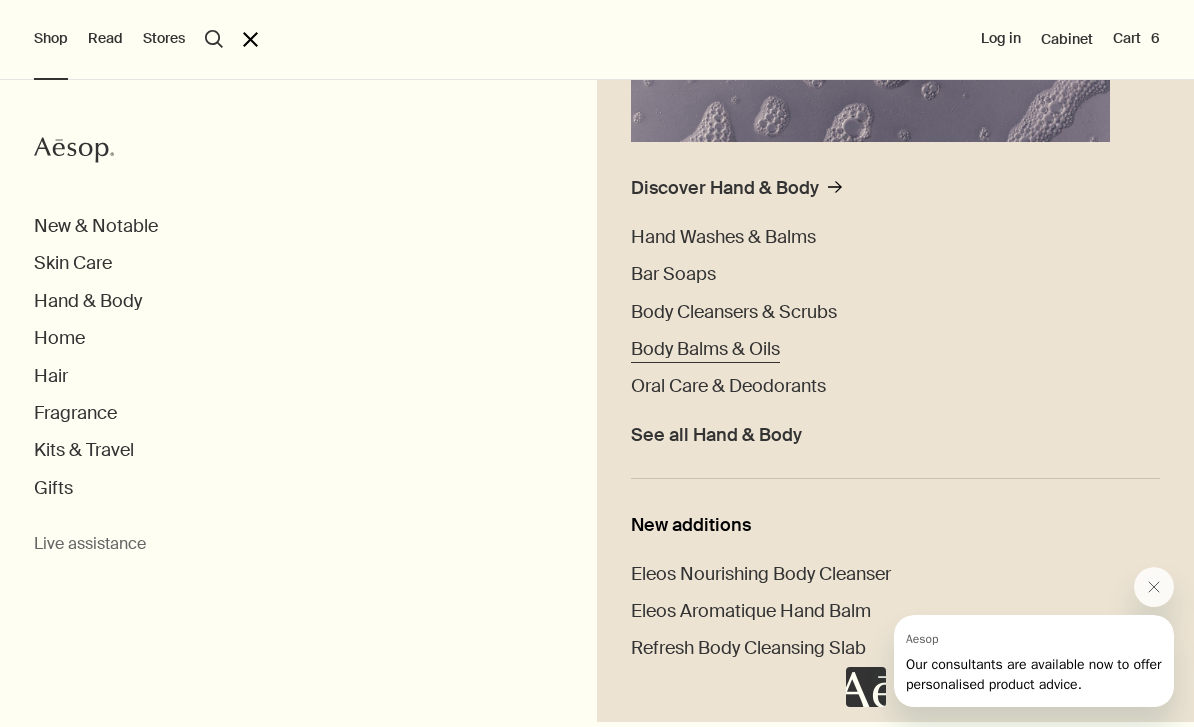 click on "Body Balms & Oils" at bounding box center [705, 349] 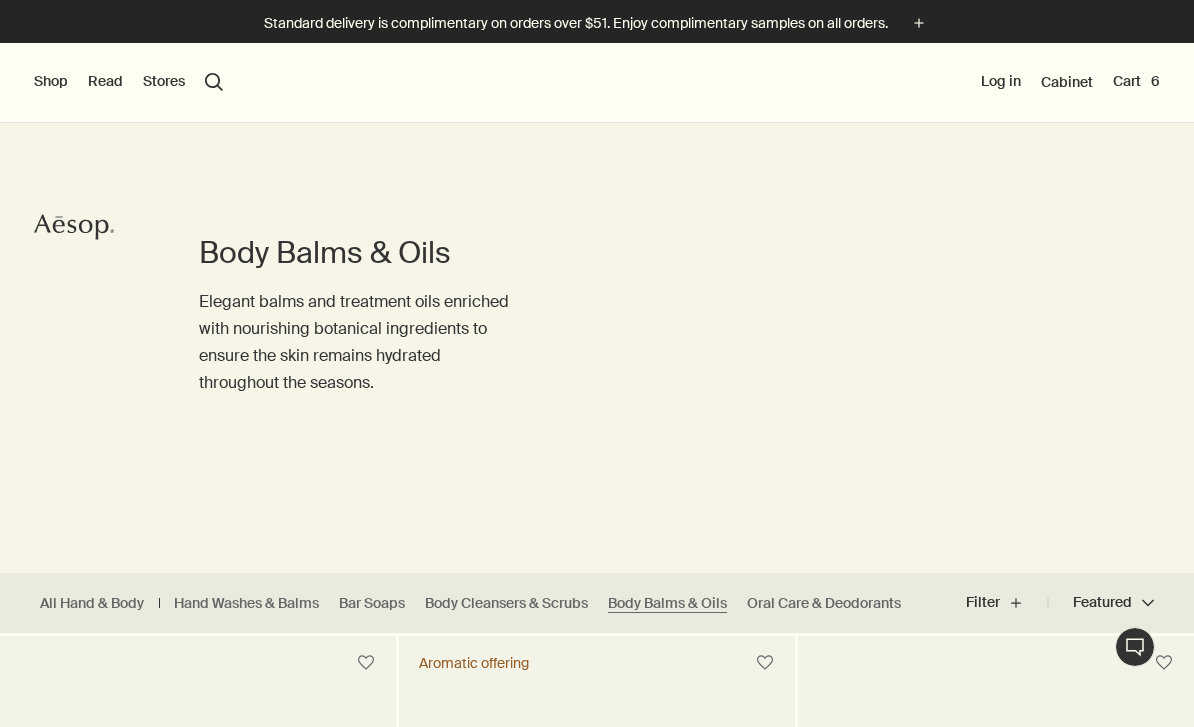 scroll, scrollTop: 157, scrollLeft: 0, axis: vertical 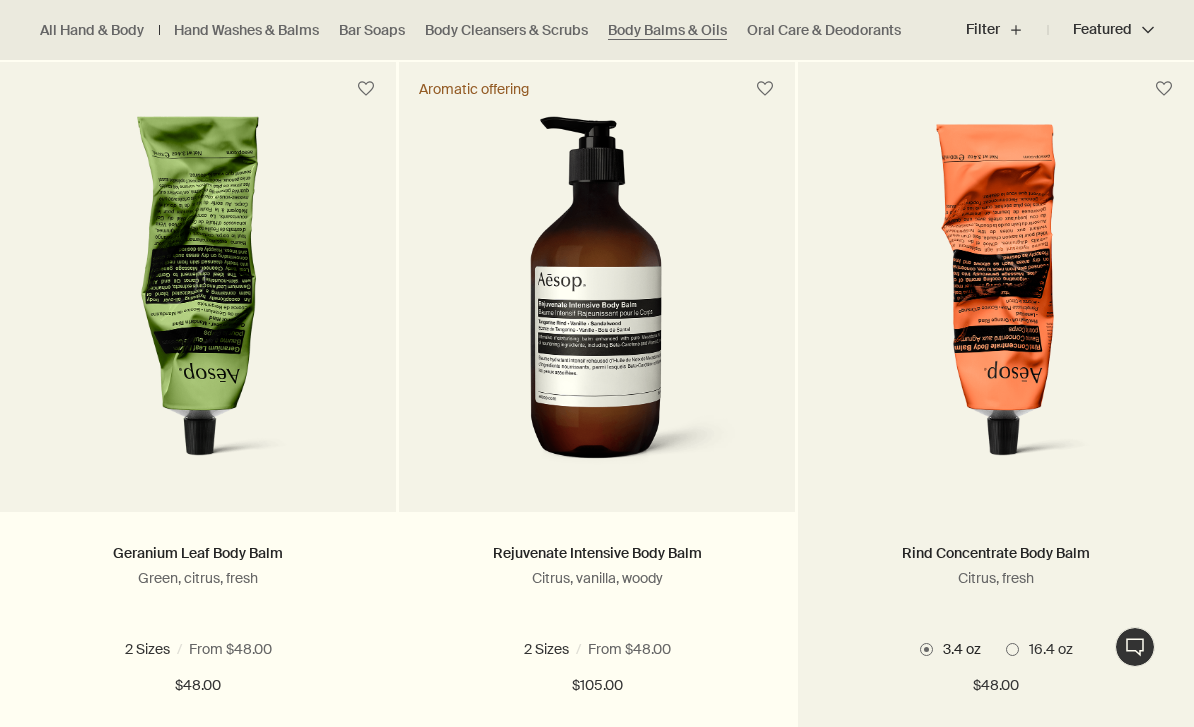 click at bounding box center (996, 299) 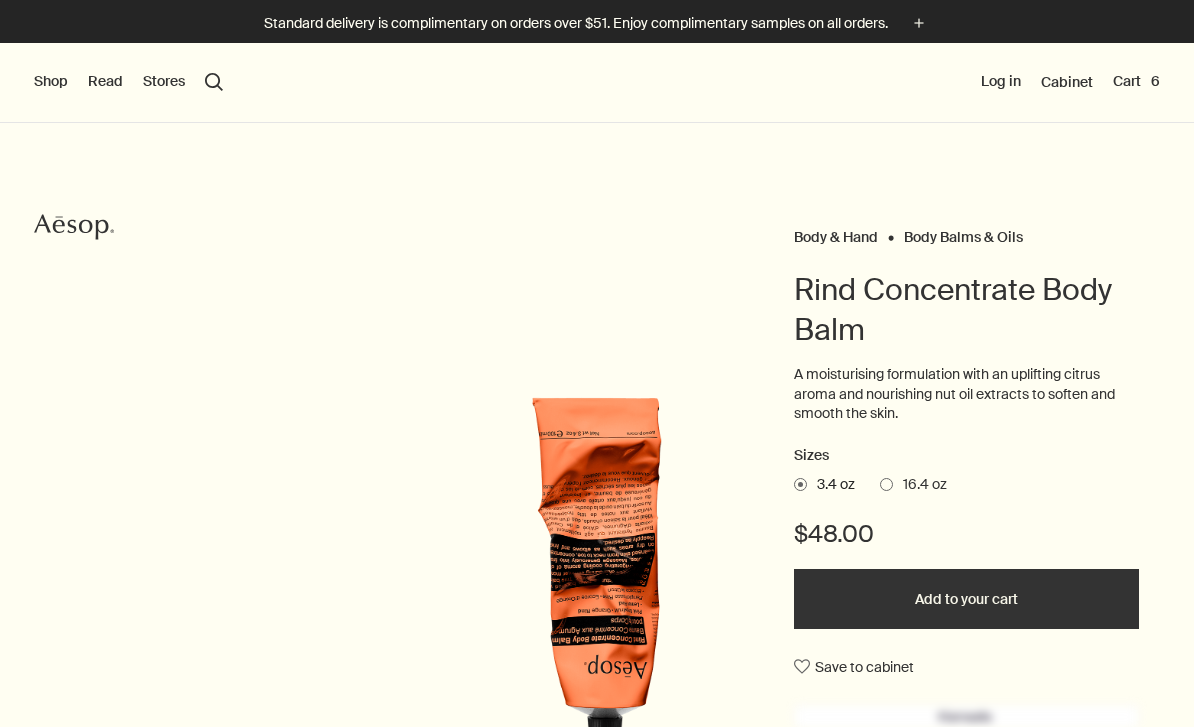 scroll, scrollTop: 0, scrollLeft: 0, axis: both 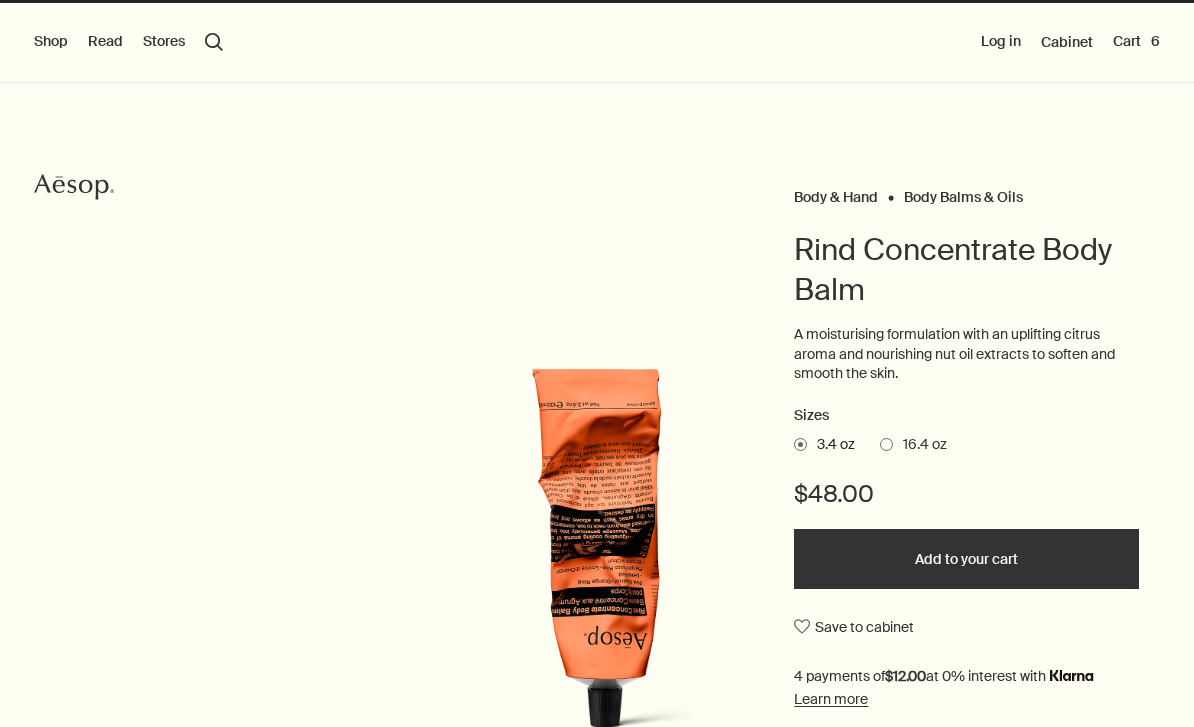 click on "Add to your cart" at bounding box center (966, 559) 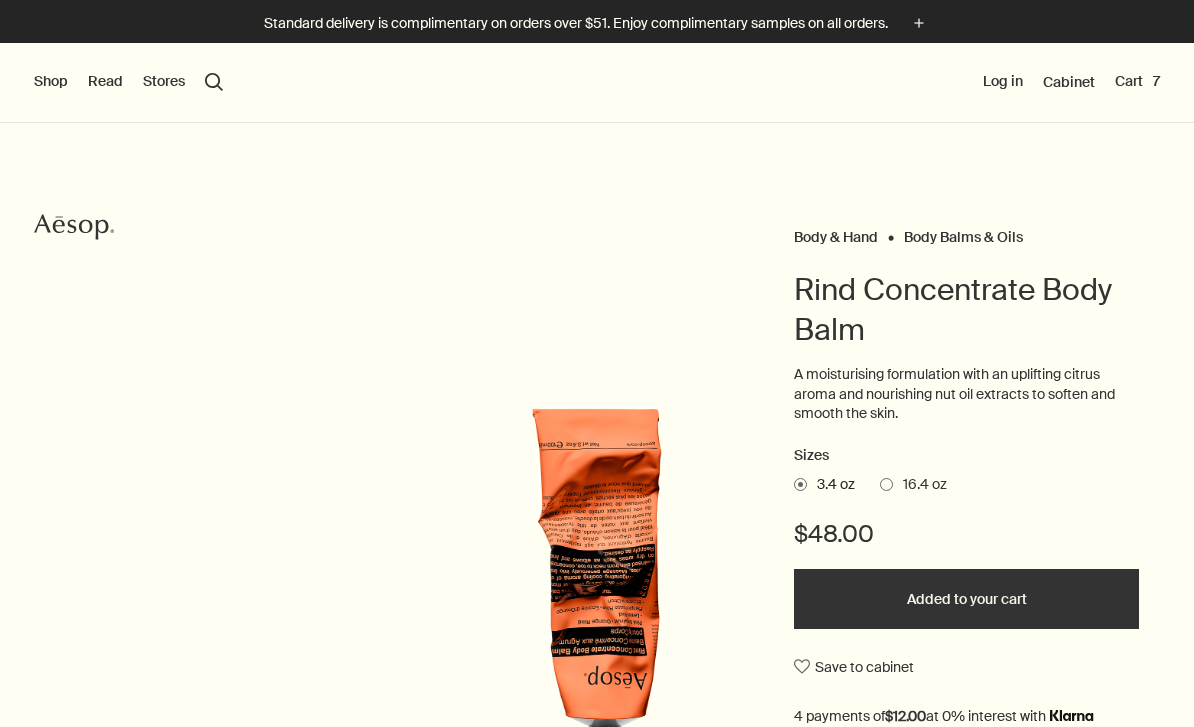 scroll, scrollTop: 0, scrollLeft: 0, axis: both 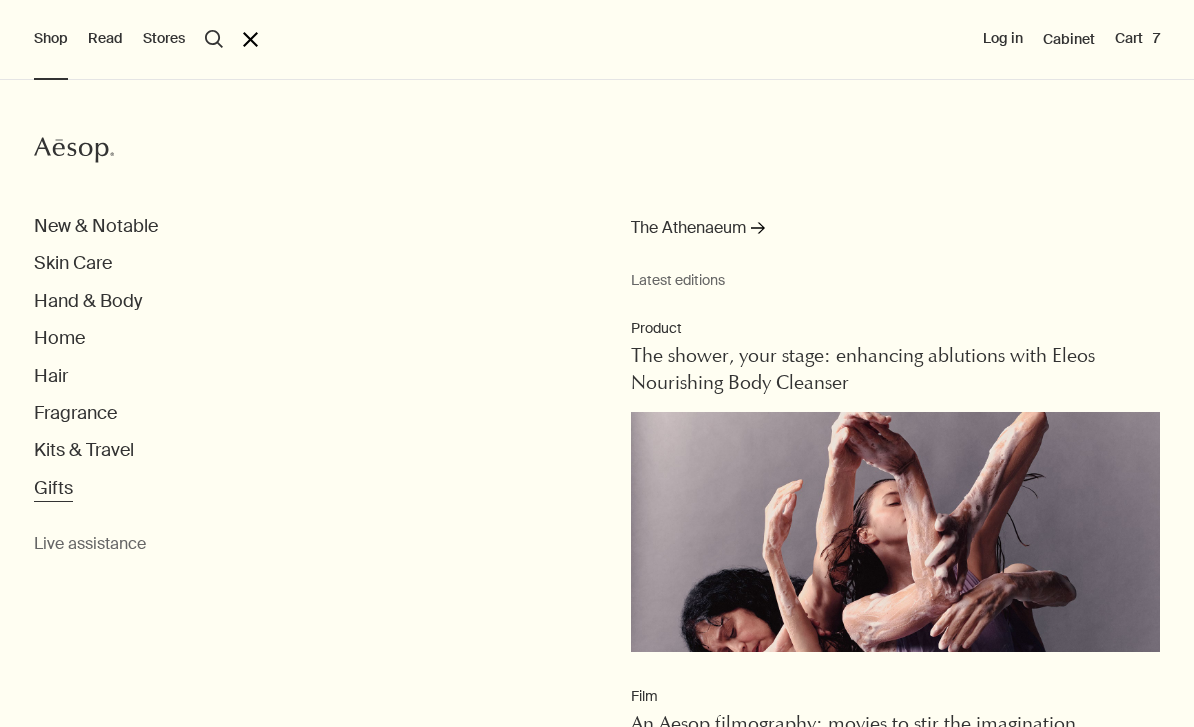 click on "Gifts" at bounding box center [53, 488] 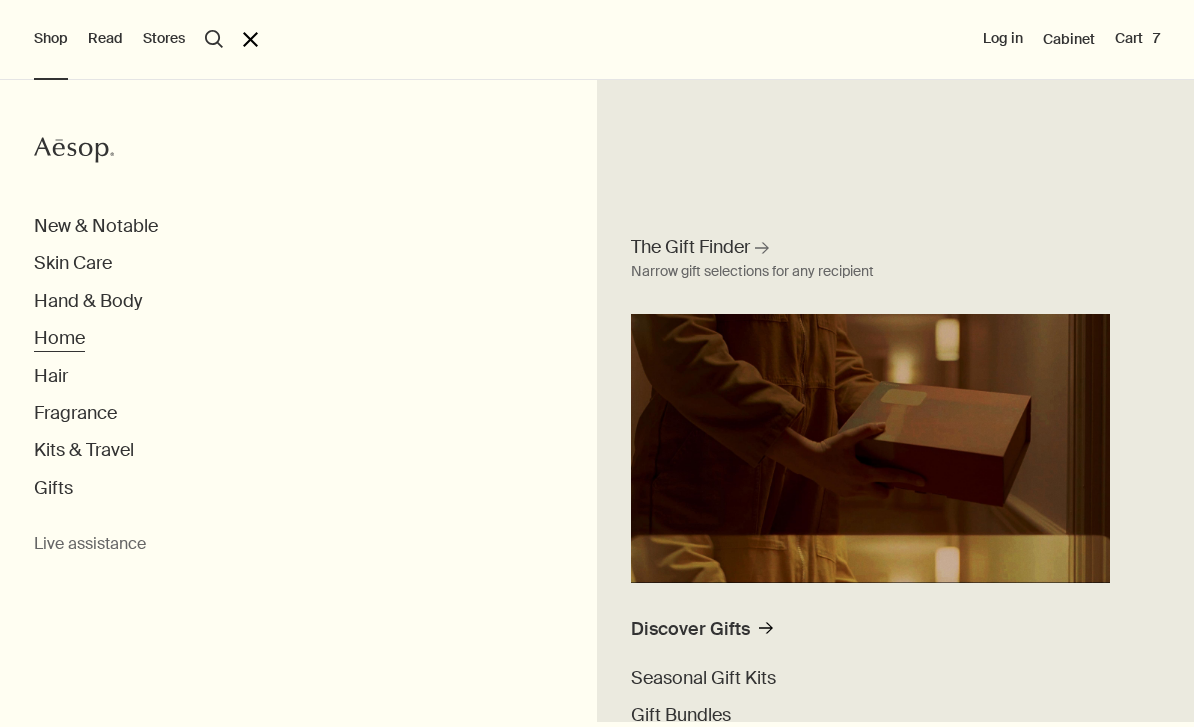 click on "Home" at bounding box center (59, 338) 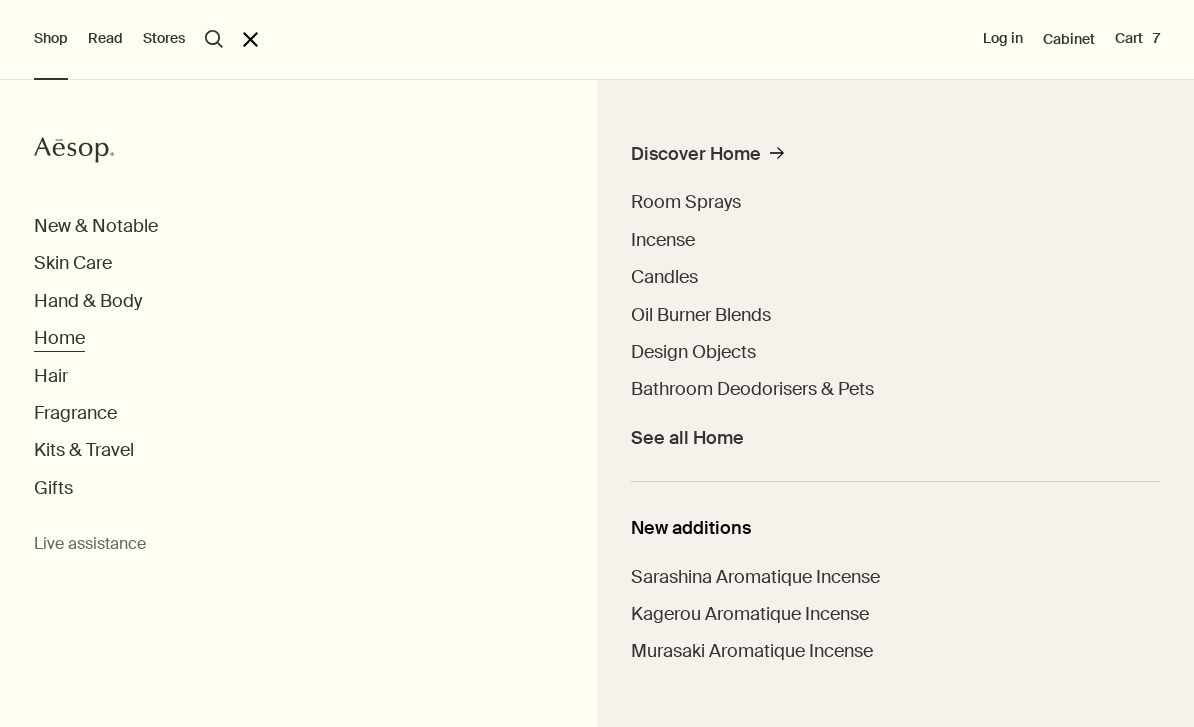 scroll, scrollTop: 71, scrollLeft: 0, axis: vertical 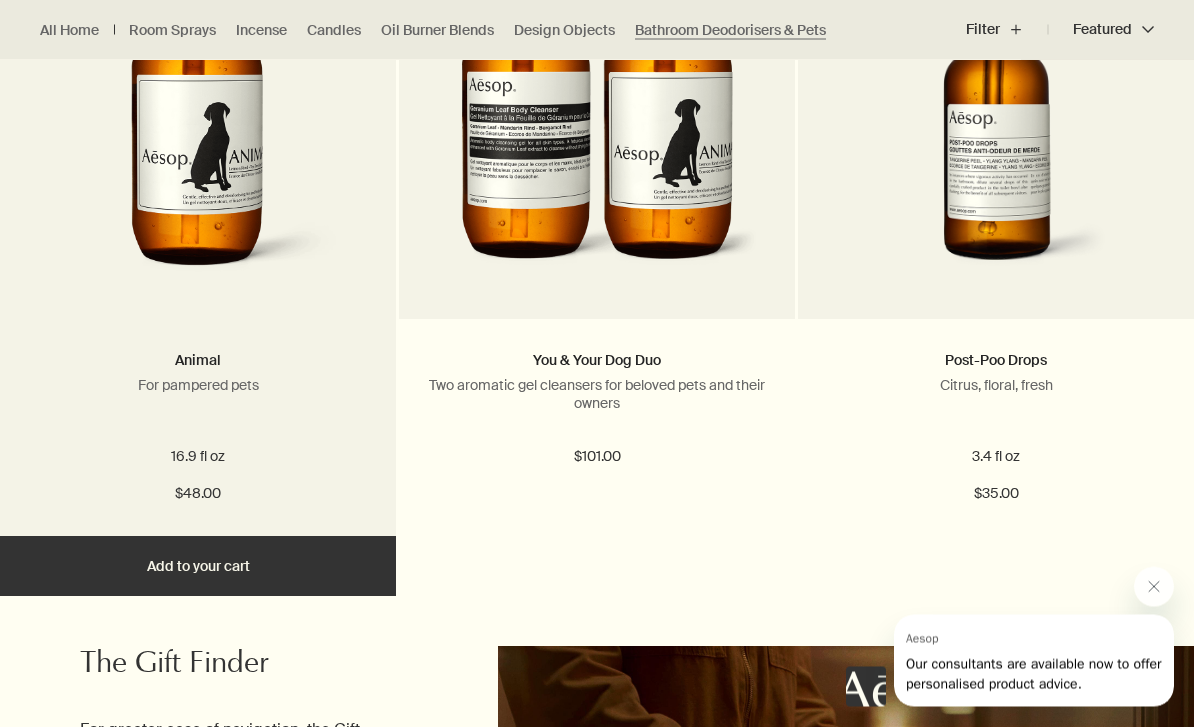 click on "Add Add to your cart" at bounding box center (198, 567) 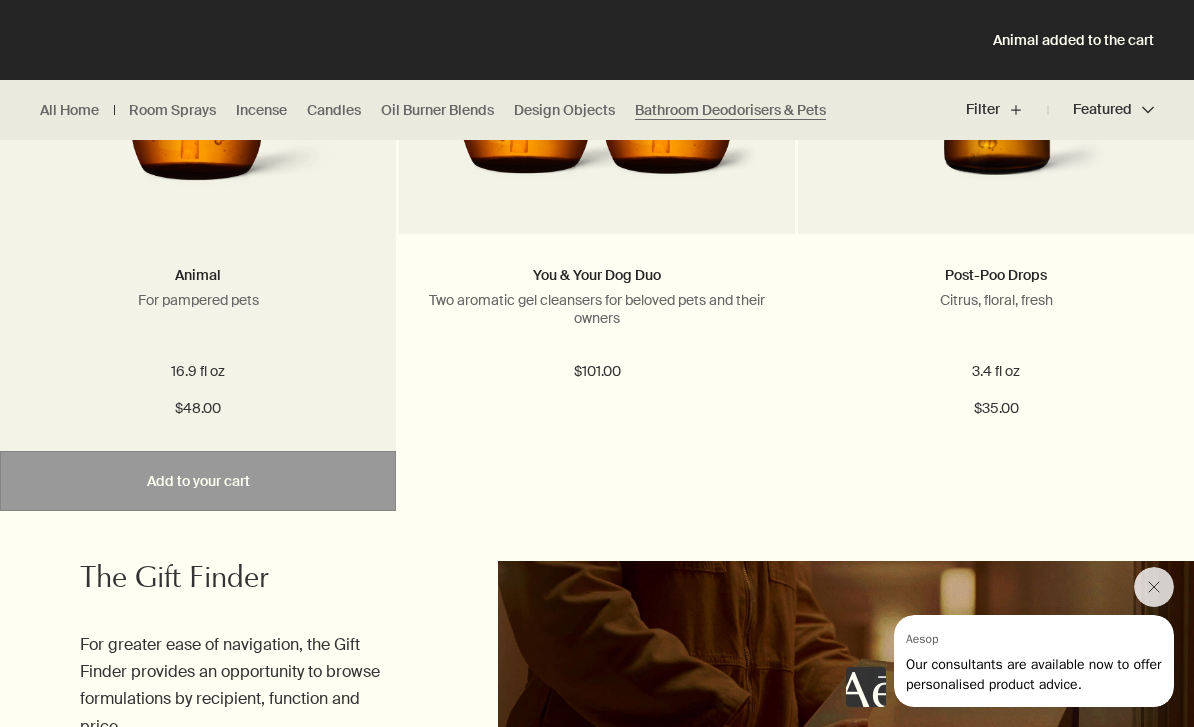 scroll, scrollTop: 653, scrollLeft: 0, axis: vertical 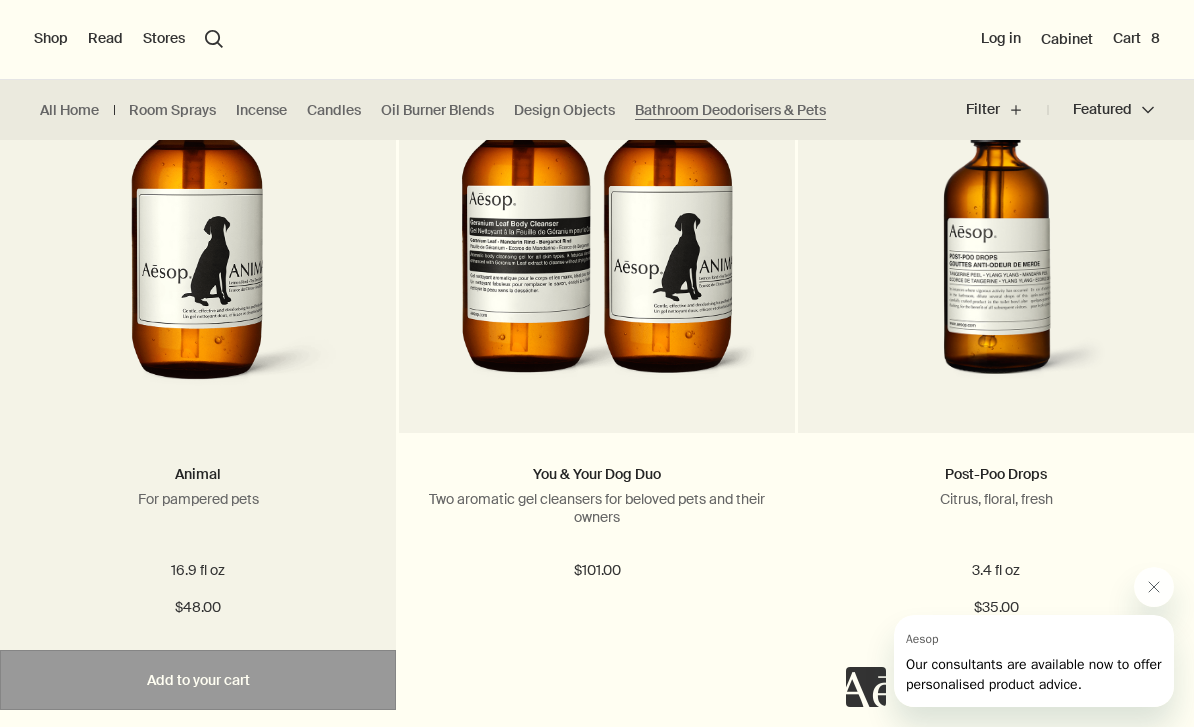 click at bounding box center (197, 220) 